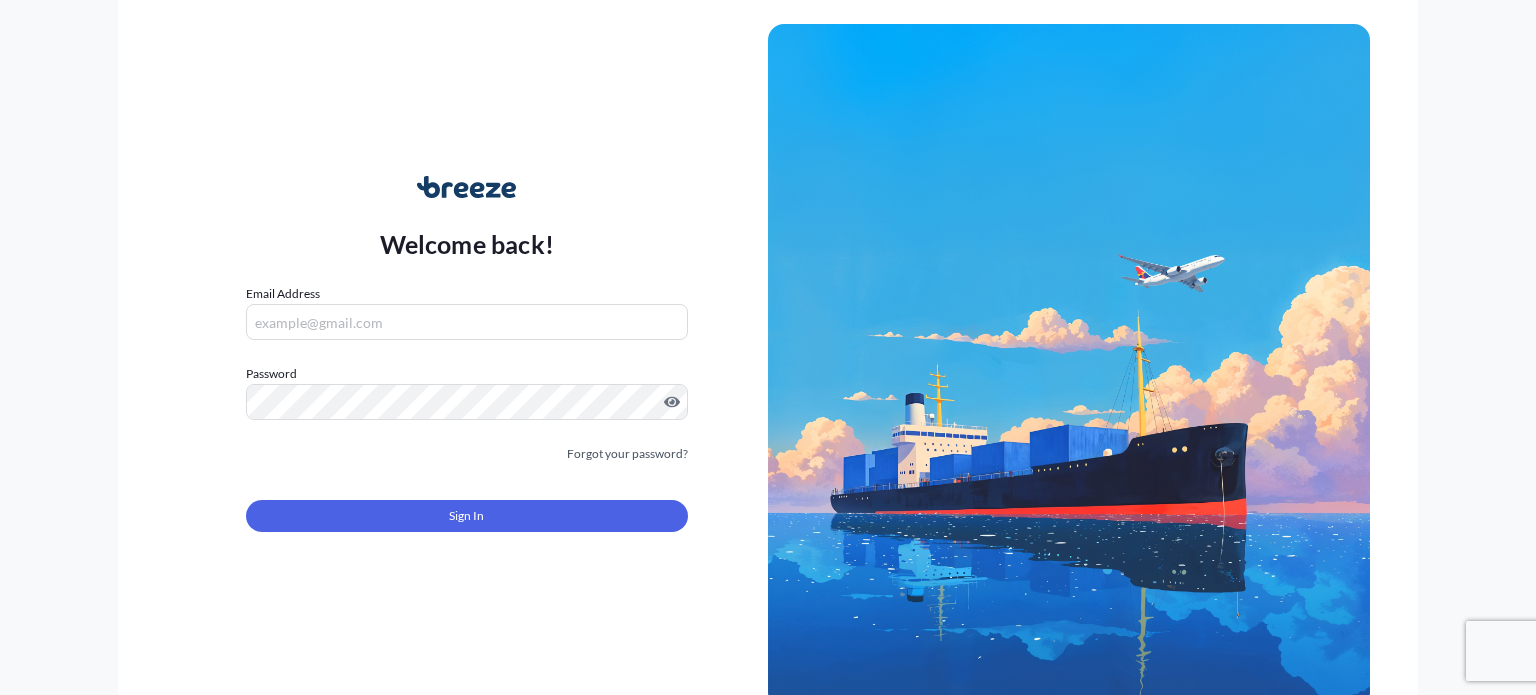 scroll, scrollTop: 0, scrollLeft: 0, axis: both 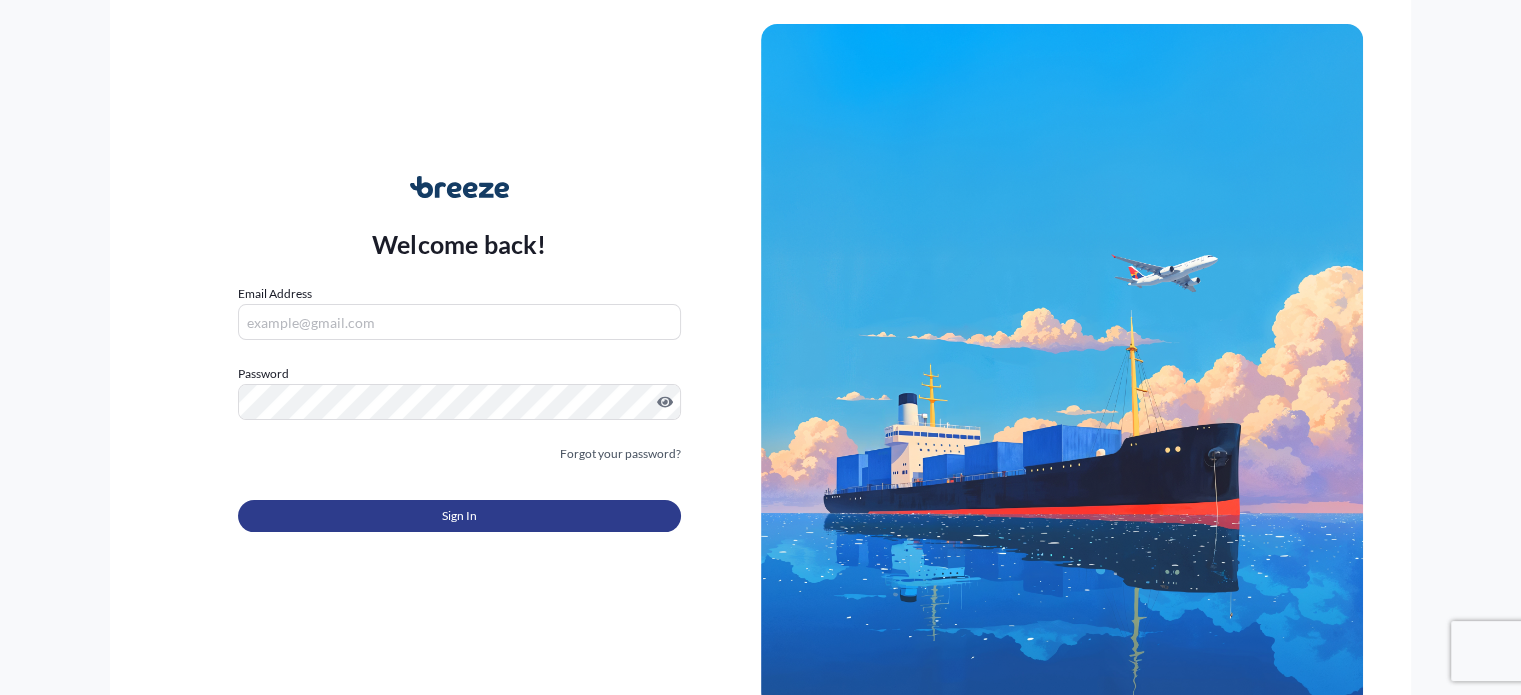 type on "[LAST]@[DOMAIN]" 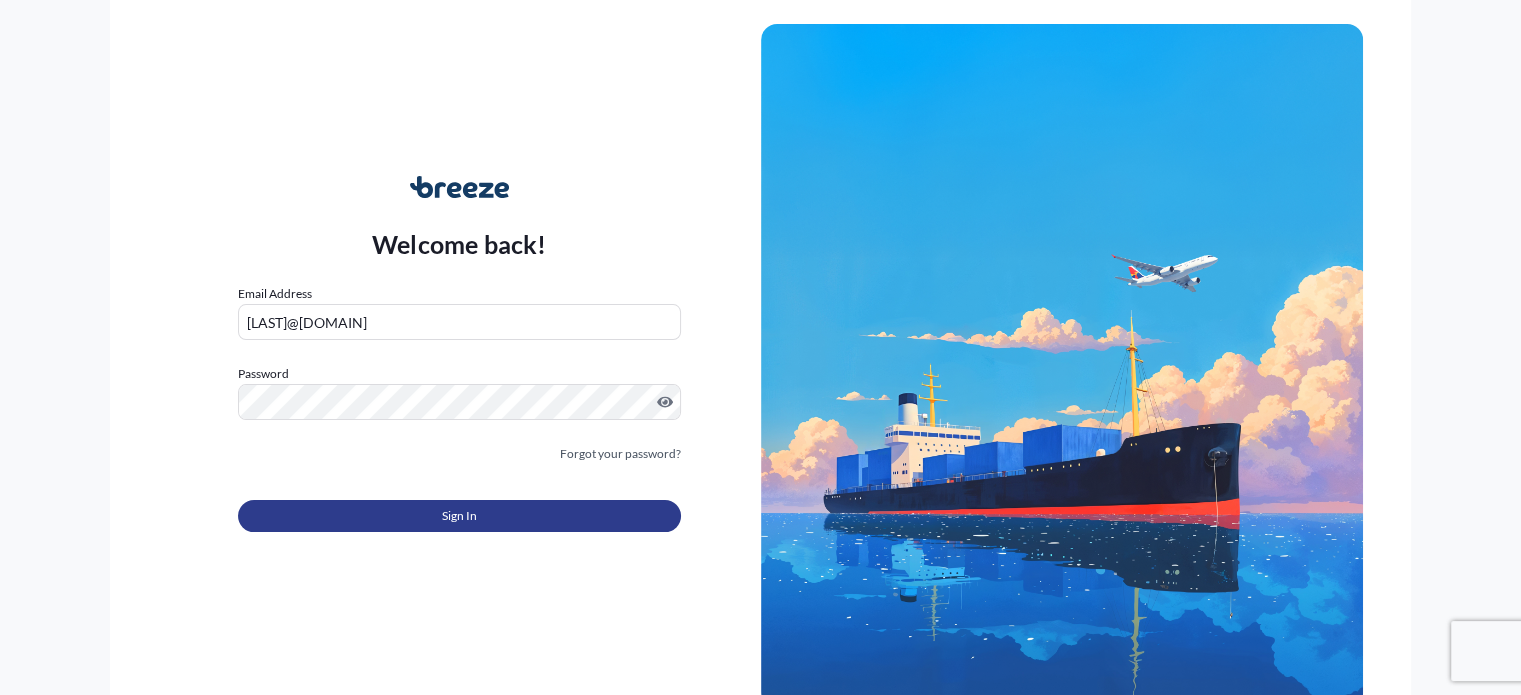 click on "Sign In" at bounding box center [459, 516] 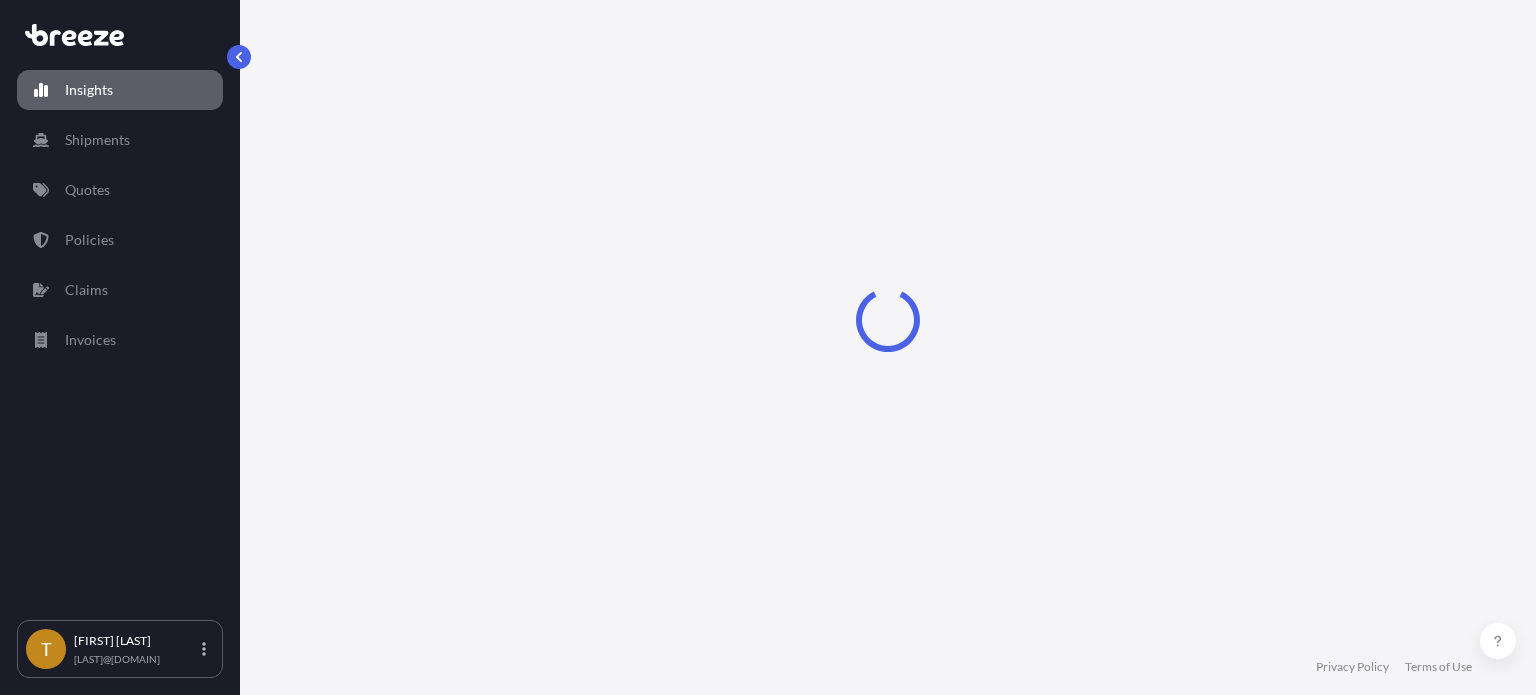 select on "2025" 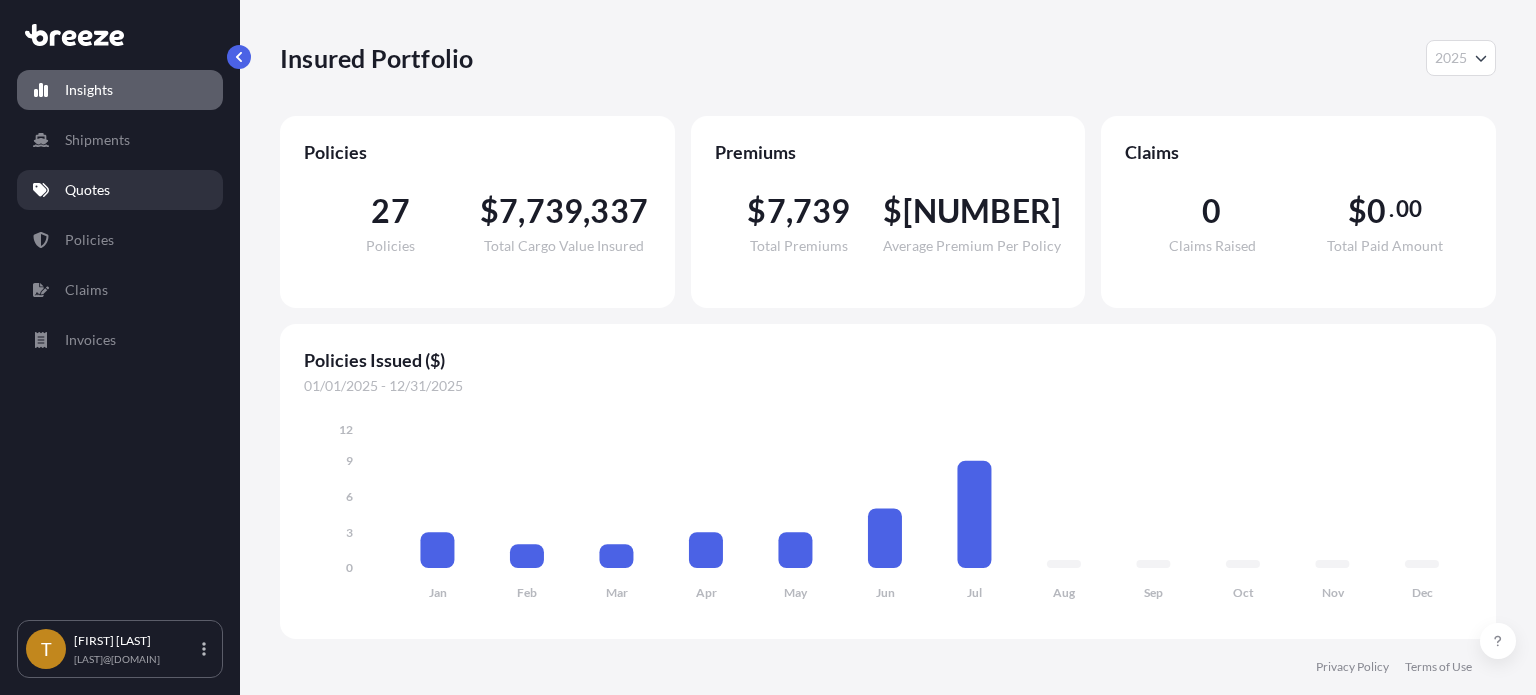click on "Quotes" at bounding box center [87, 190] 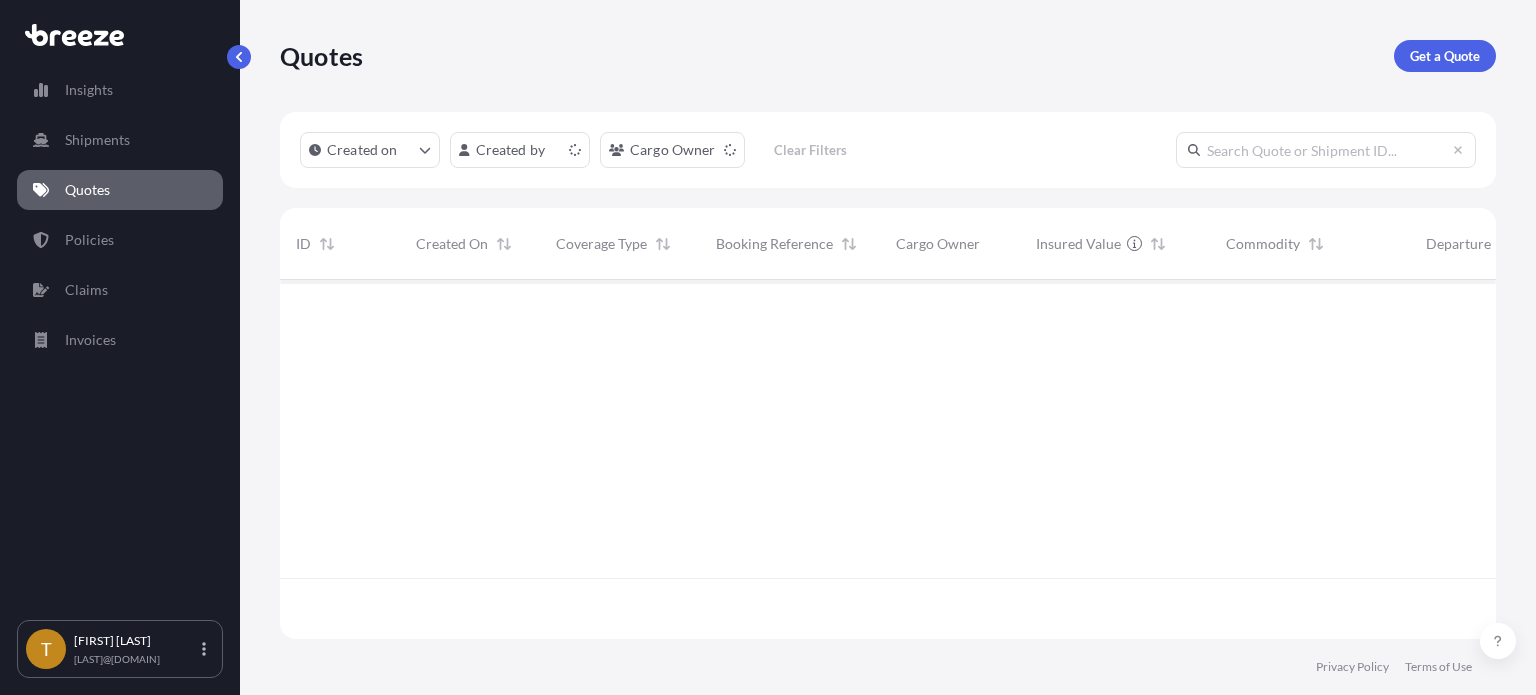 scroll, scrollTop: 16, scrollLeft: 16, axis: both 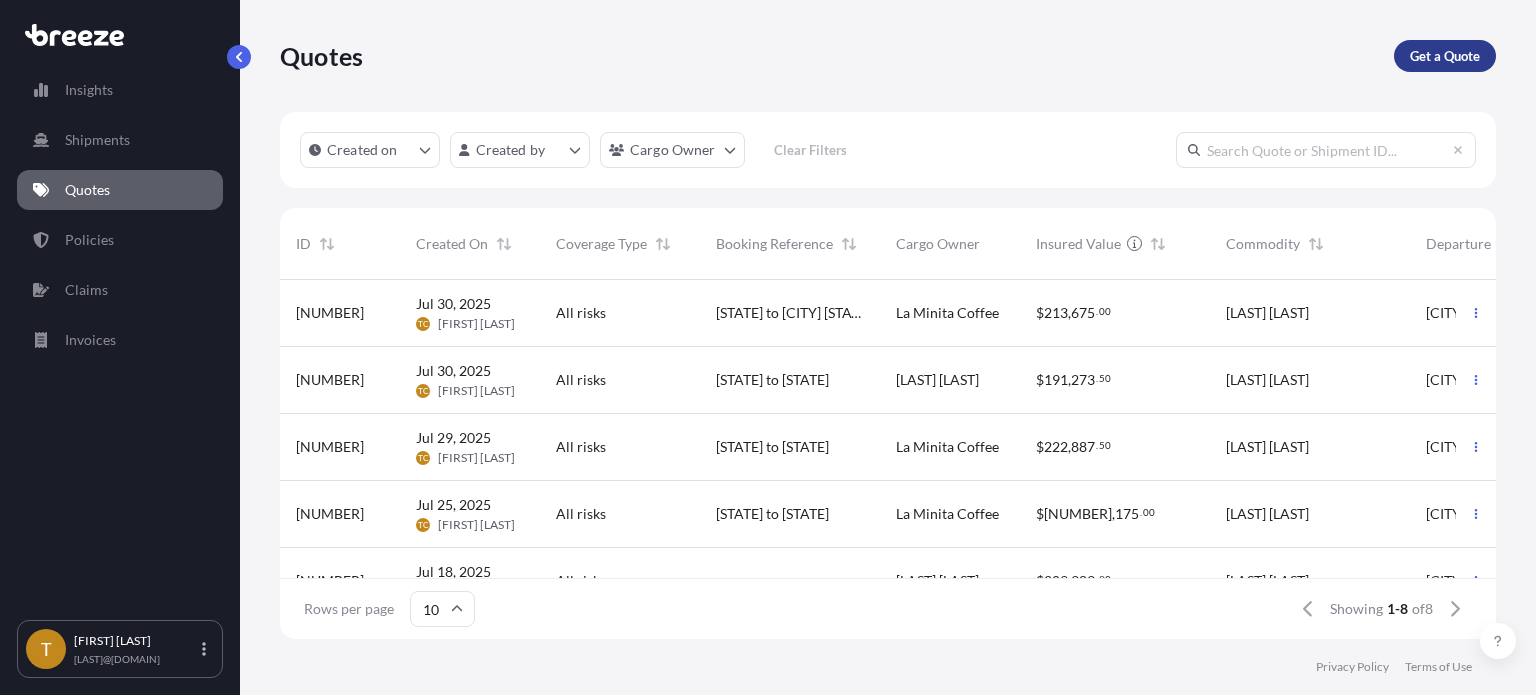 click on "Get a Quote" at bounding box center (1445, 56) 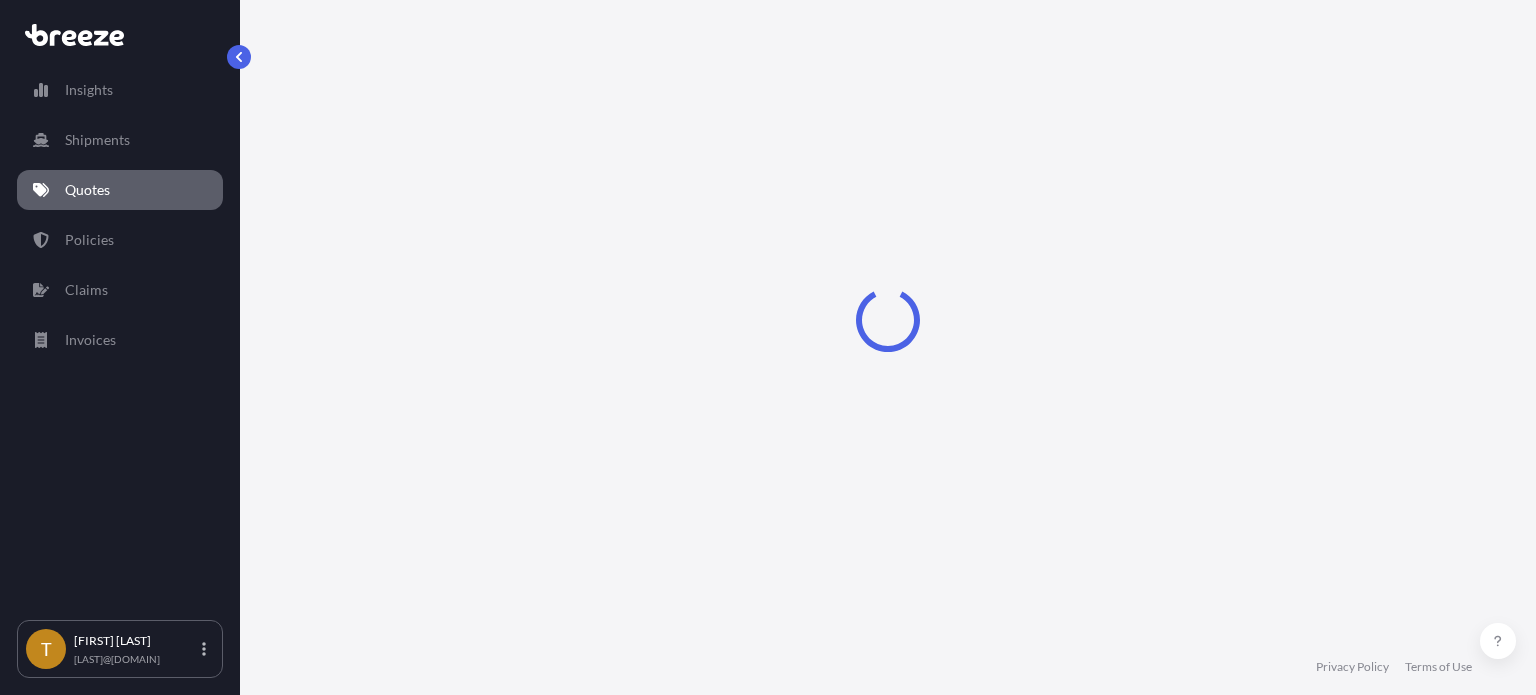 select on "Sea" 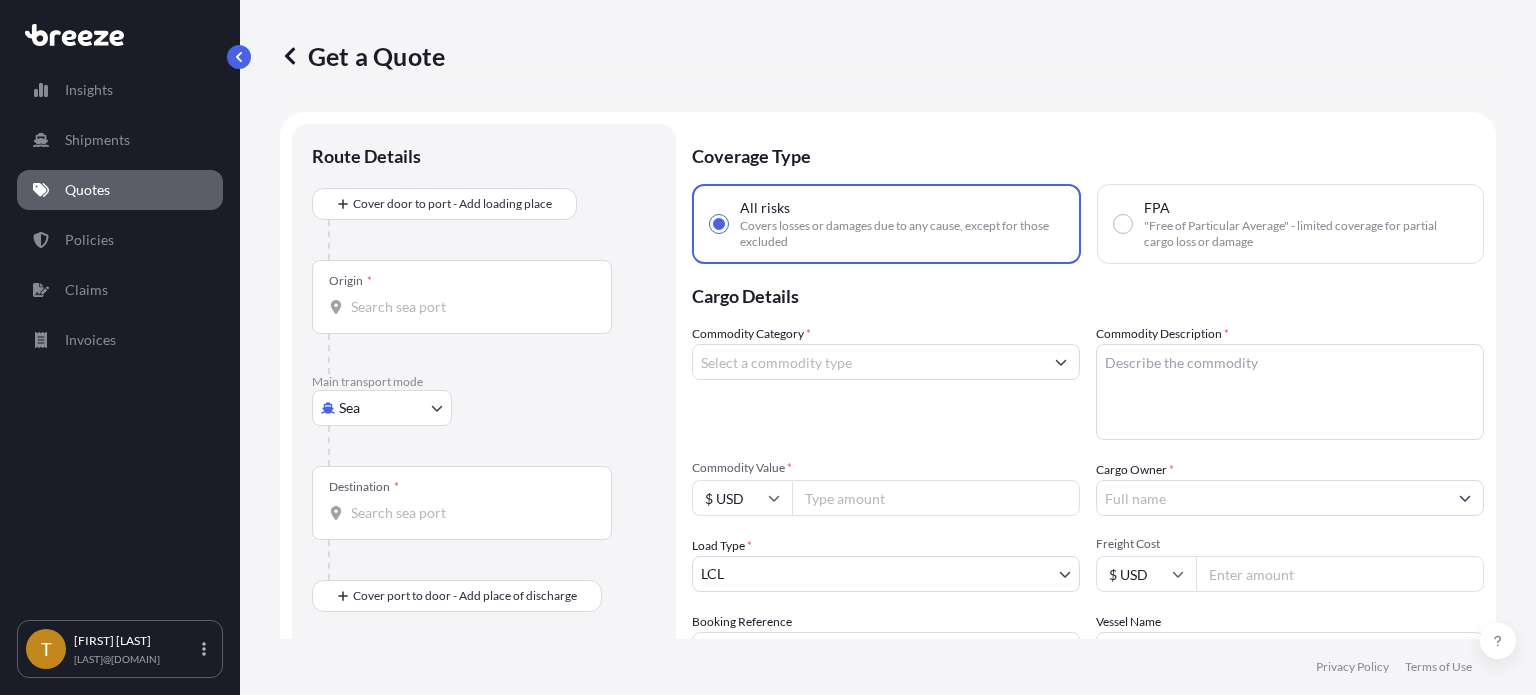 scroll, scrollTop: 32, scrollLeft: 0, axis: vertical 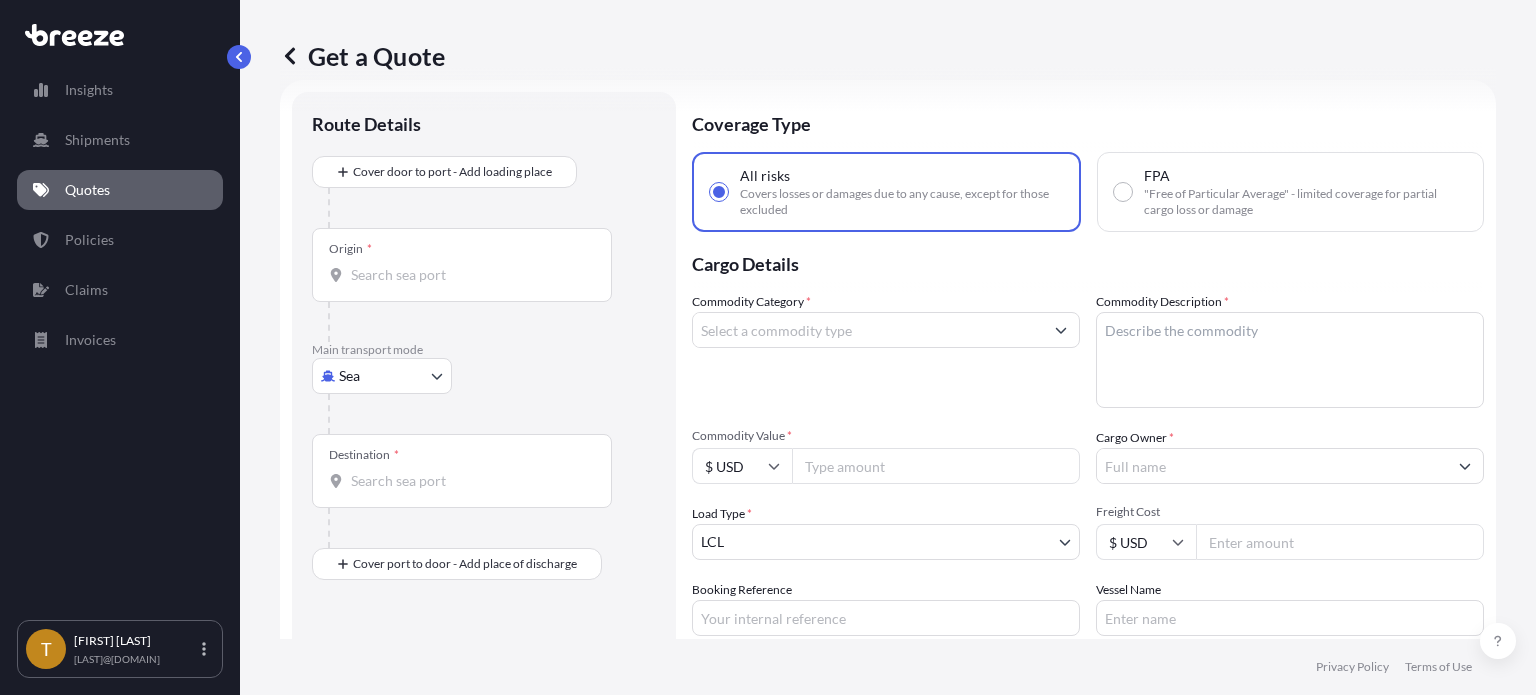 click on "T [FIRST]   [LAST] [LAST]@[DOMAIN] Get a Quote Route Details   Cover door to port - Add loading place Place of loading Road Road Rail Origin * [CITY], [STATE], [COUNTRY] Main transport mode Road Sea Air Road Rail Destination * [CITY], [STATE] [POSTAL_CODE], [COUNTRY] Road Road Rail Place of Discharge Coverage Type All risks Covers losses or damages due to any cause, except for those excluded FPA "Free of Particular Average" - limited coverage for partial cargo loss or damage Cargo Details Commodity Category * Coffee, Tea, Mate and Spices Commodity Description * [LAST] [LAST] Commodity Value   * $ USD [NUMBER] Cargo Owner * [LAST] [LAST] Load Type * LCL LCL FCL Freight Cost   $ USD Booking Reference Vessel Name Special Conditions Hazardous Temperature Controlled Fragile Livestock Bulk Cargo Bagged Goods Used Goods Get a Quote Privacy Policy Terms of Use" at bounding box center [768, 422] 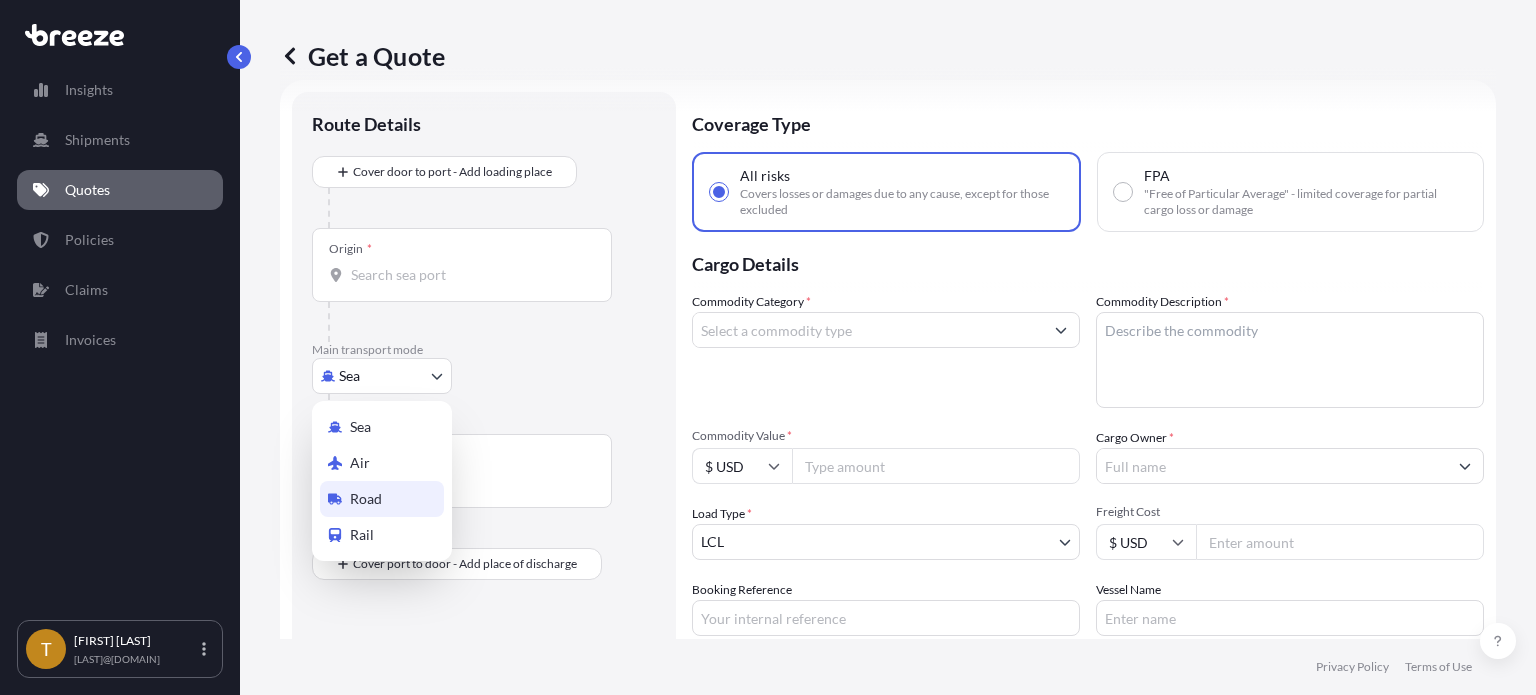 click on "Road" at bounding box center (366, 499) 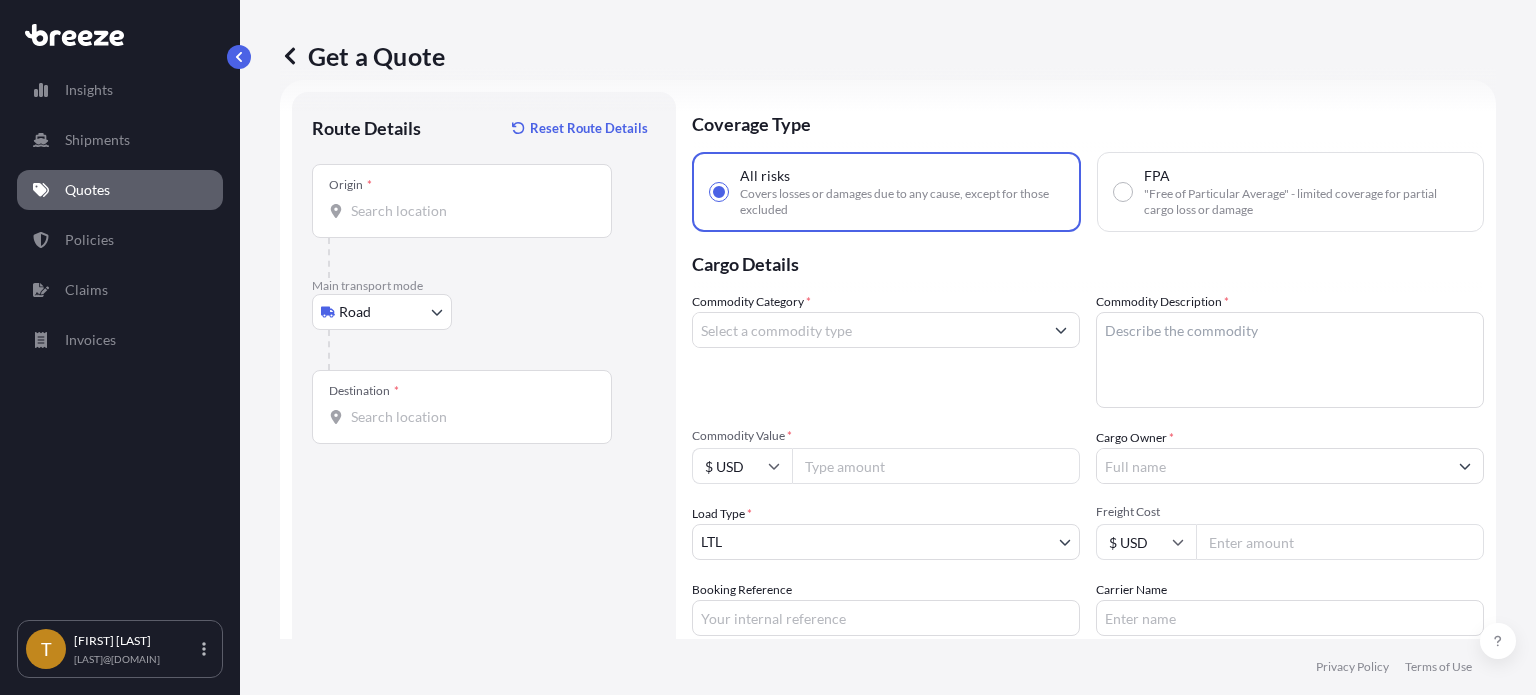 click on "Origin *" at bounding box center [462, 201] 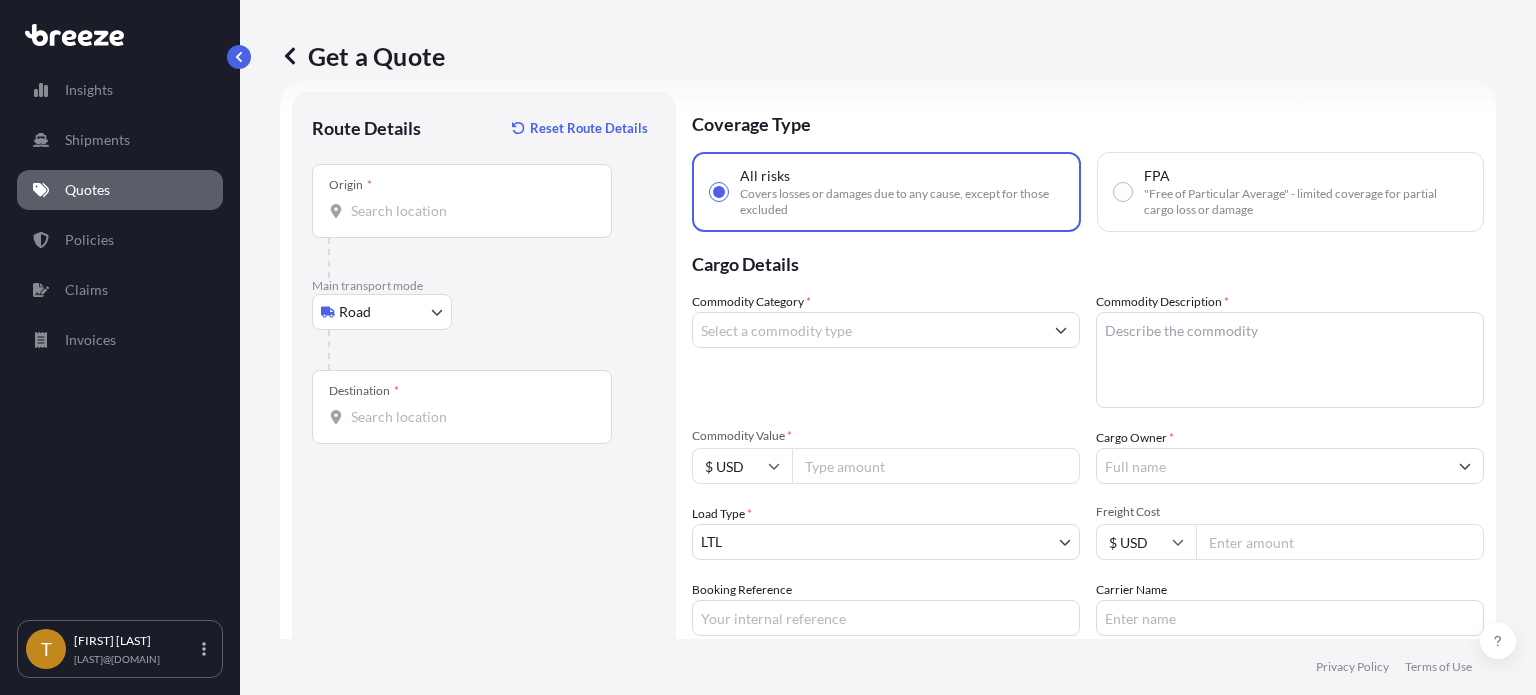 click on "Origin *" at bounding box center (469, 211) 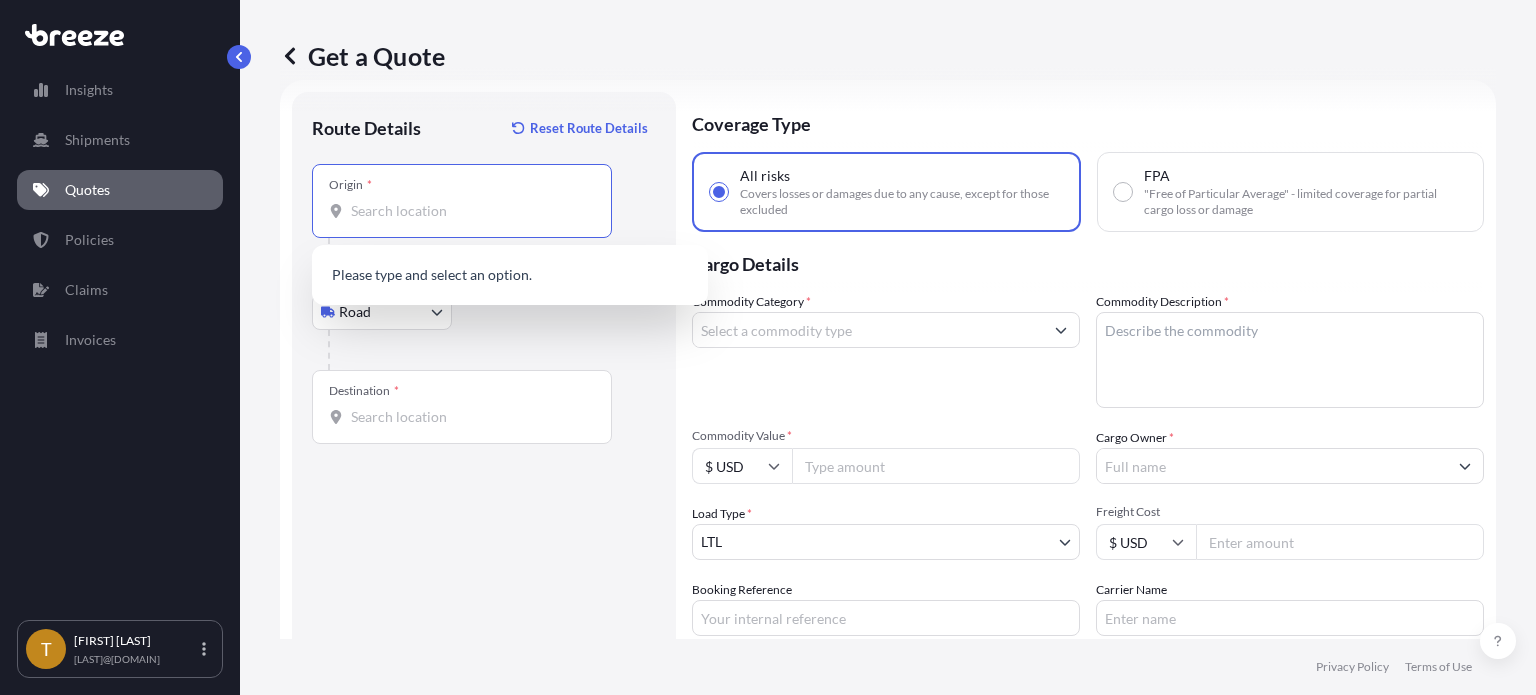 click on "Origin *" at bounding box center (469, 211) 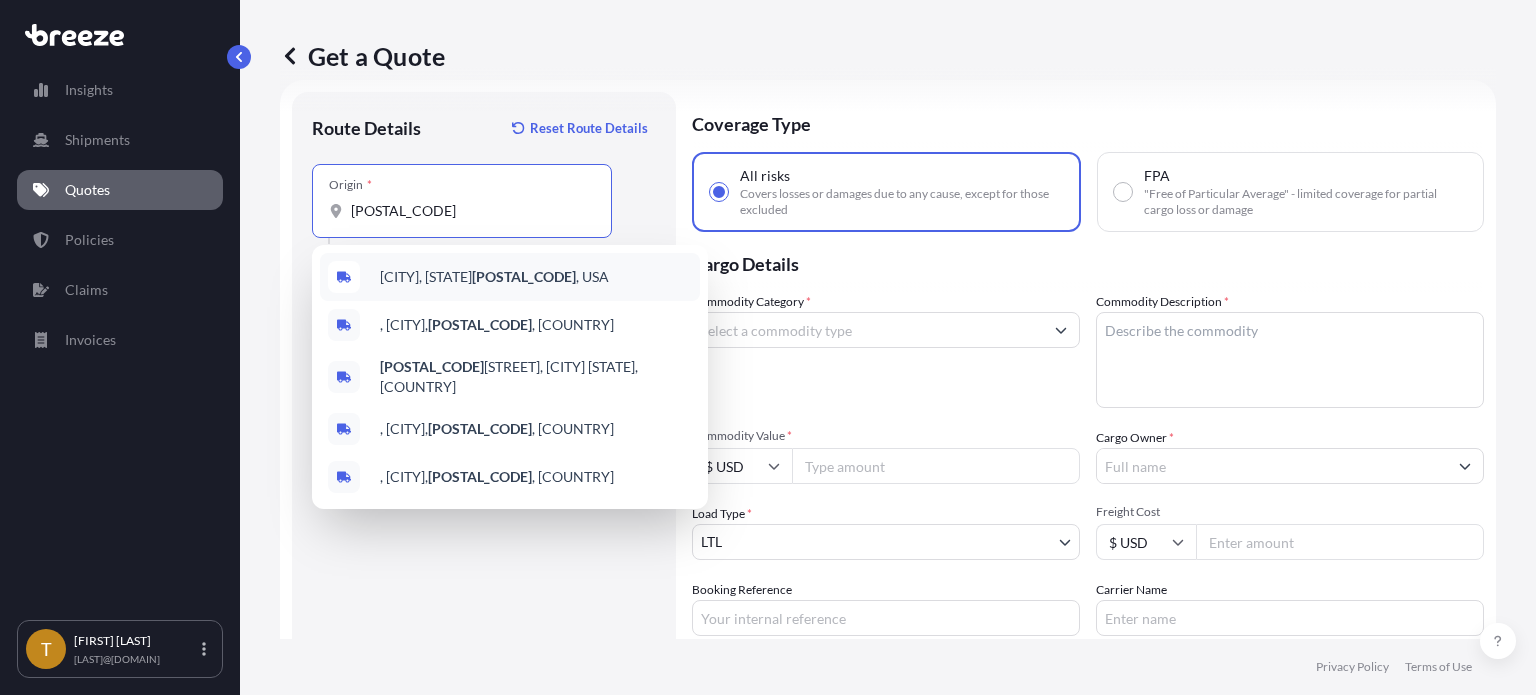 click on "[POSTAL_CODE]" at bounding box center [469, 211] 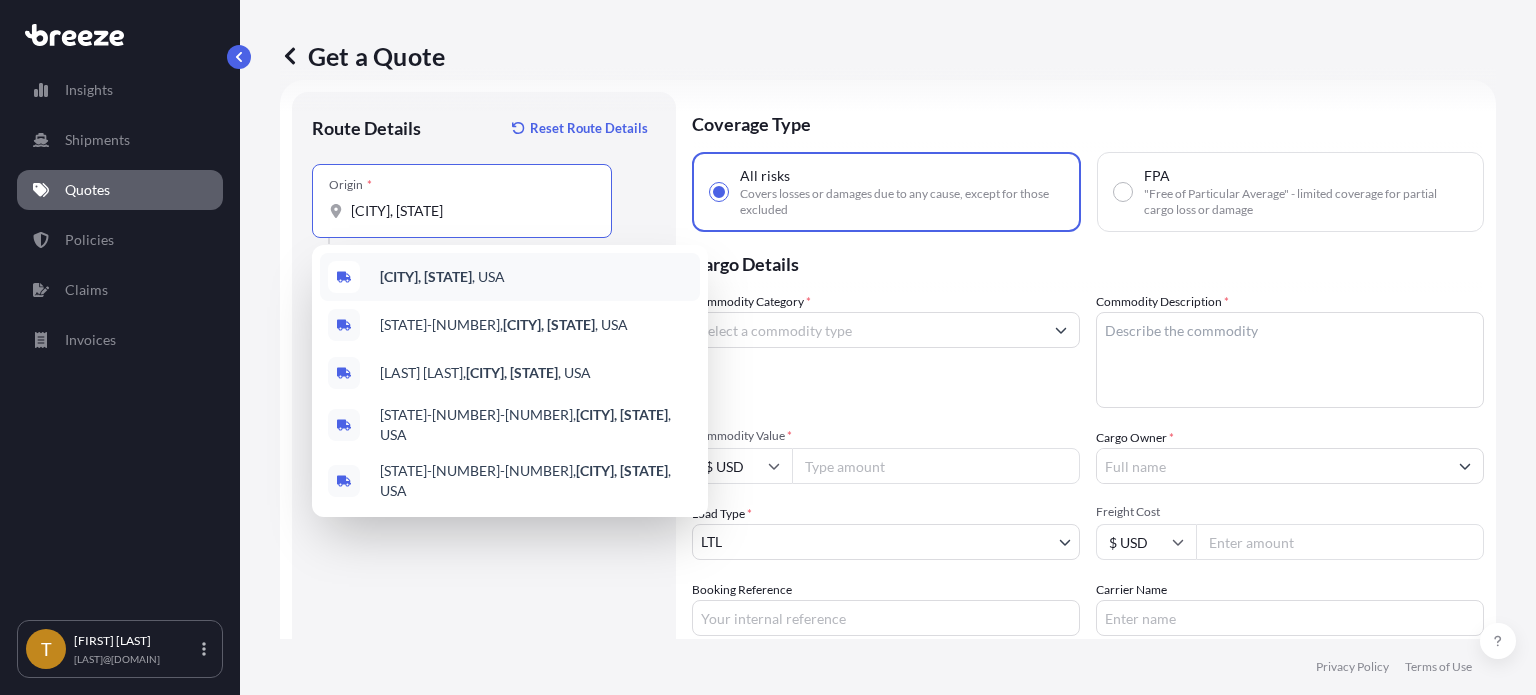 click on "[CITY], [STATE]" at bounding box center [426, 276] 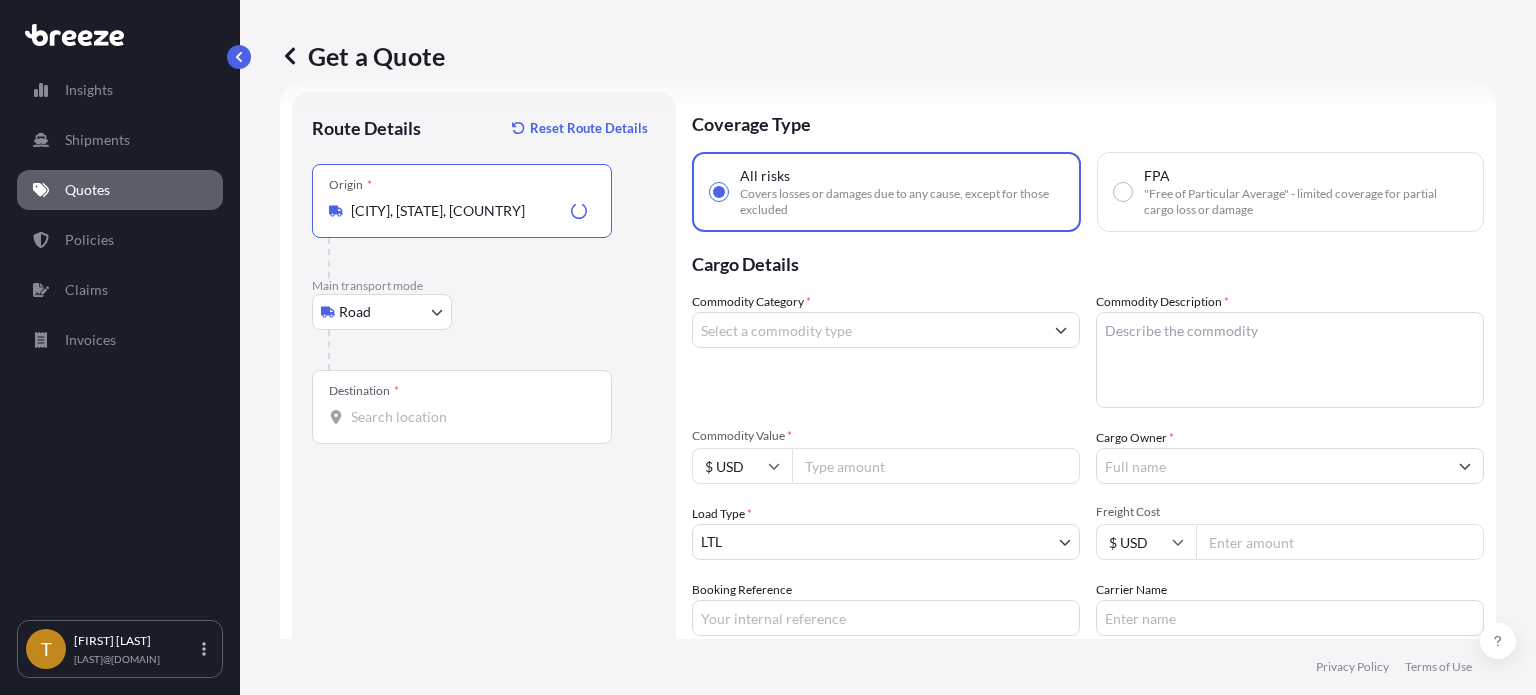 type on "[CITY], [STATE], [COUNTRY]" 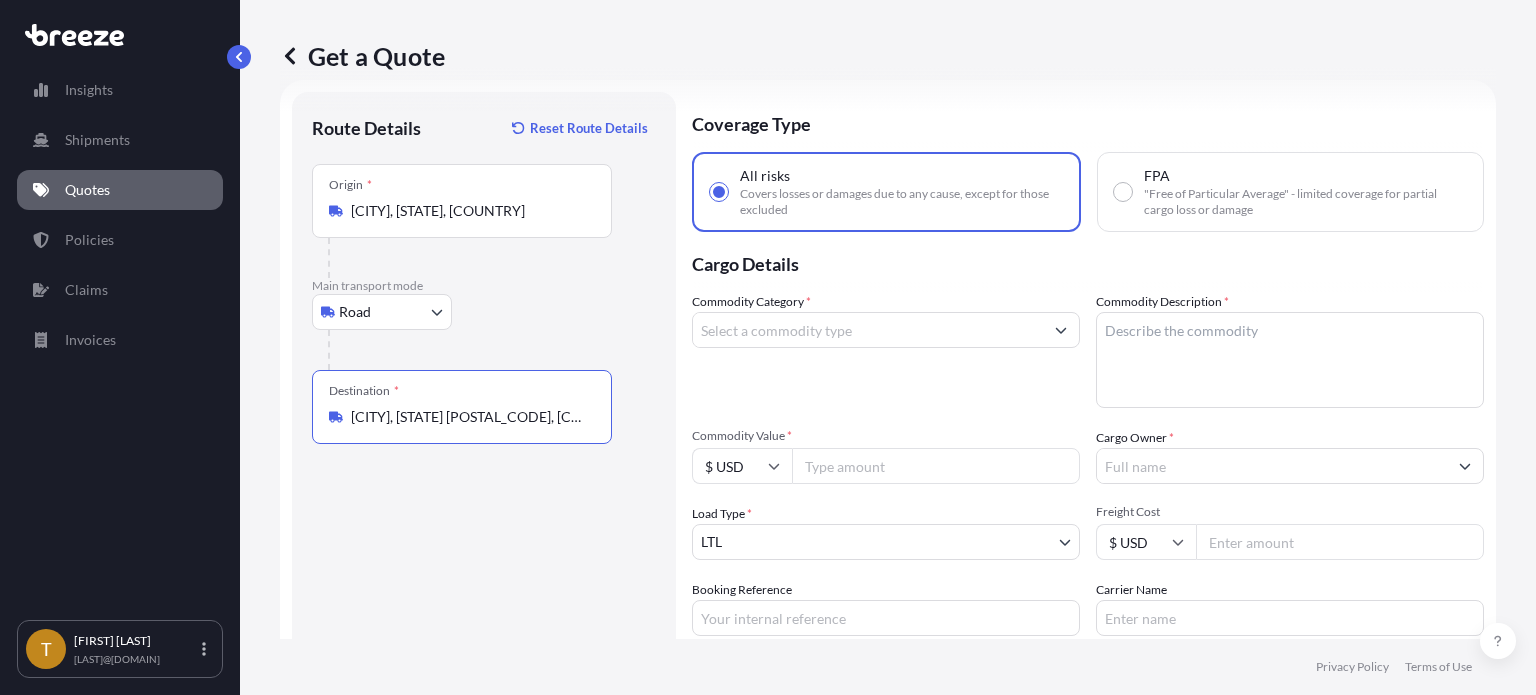 type on "[CITY], [STATE] [POSTAL_CODE], [COUNTRY]" 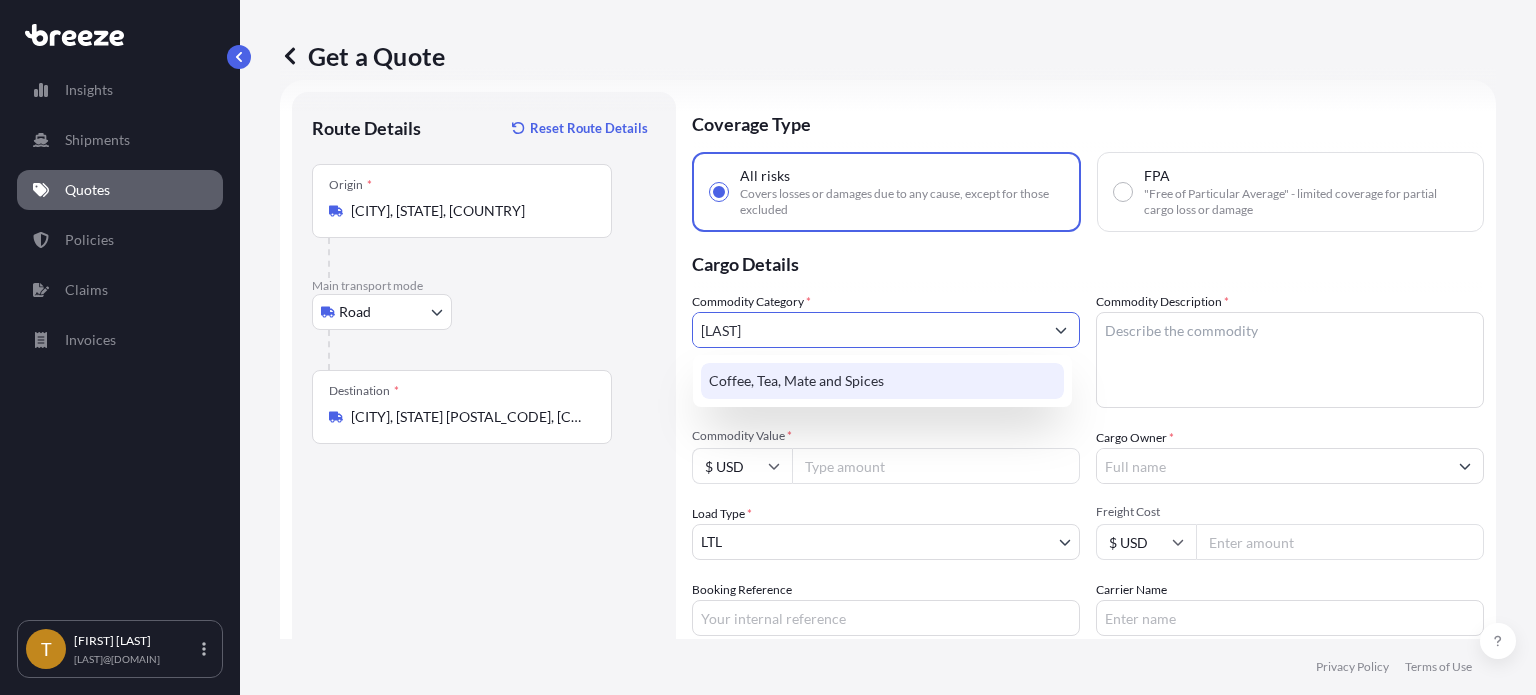 click on "Coffee, Tea, Mate and Spices" at bounding box center [882, 381] 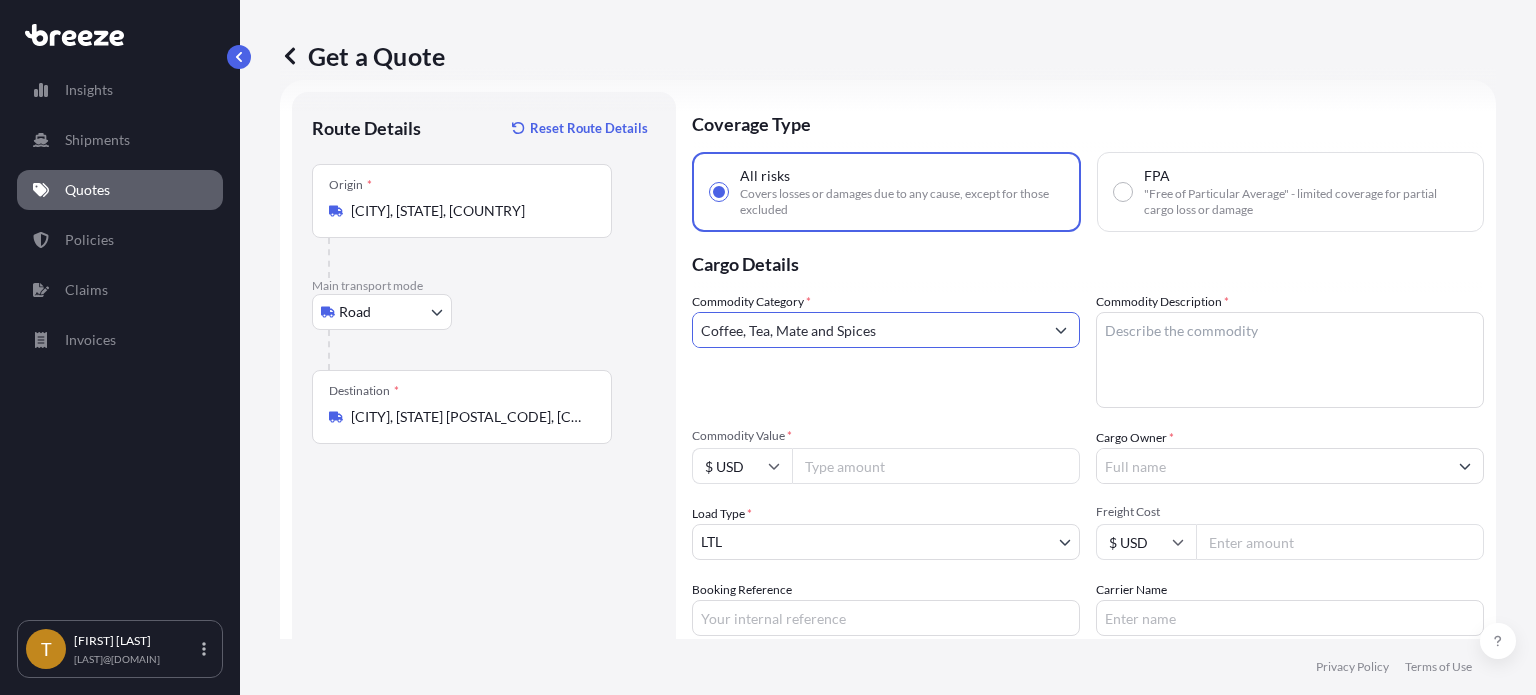 type on "Coffee, Tea, Mate and Spices" 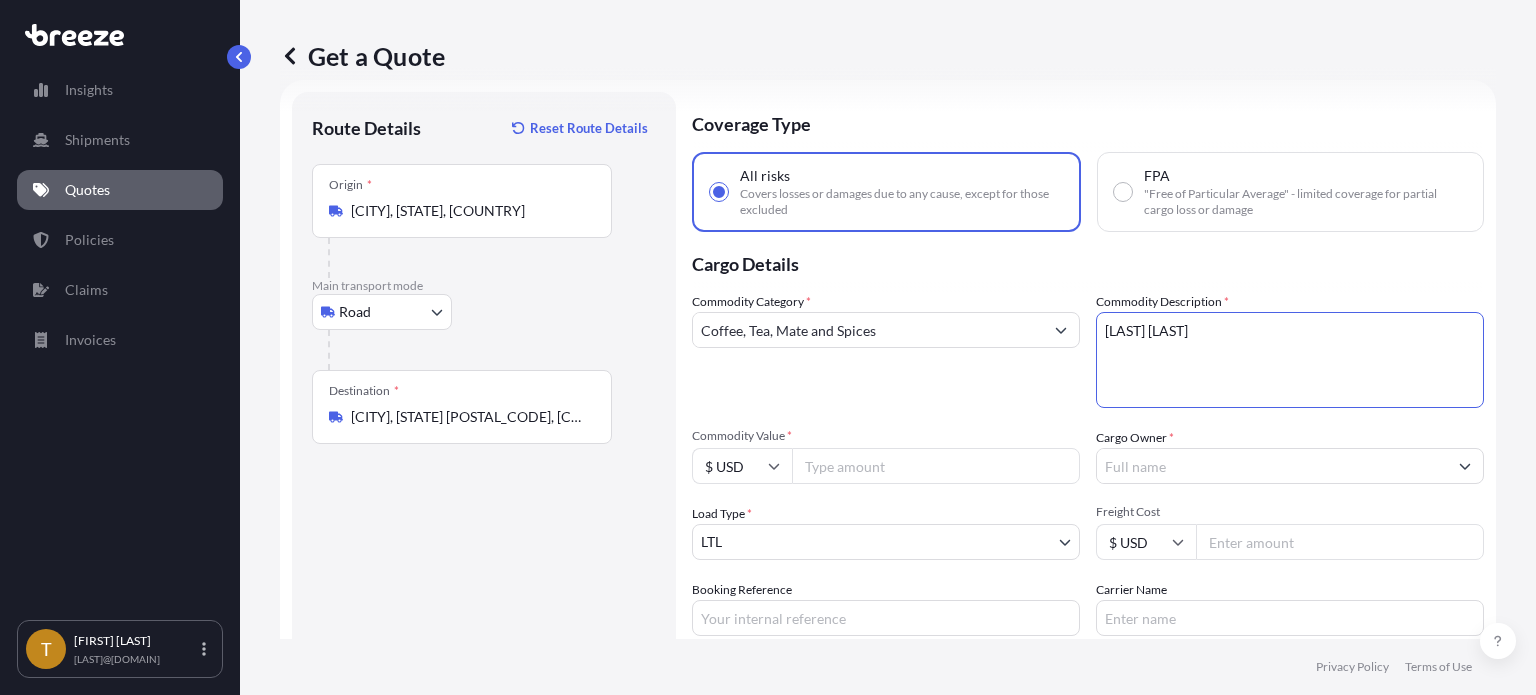 type on "[LAST] [LAST]" 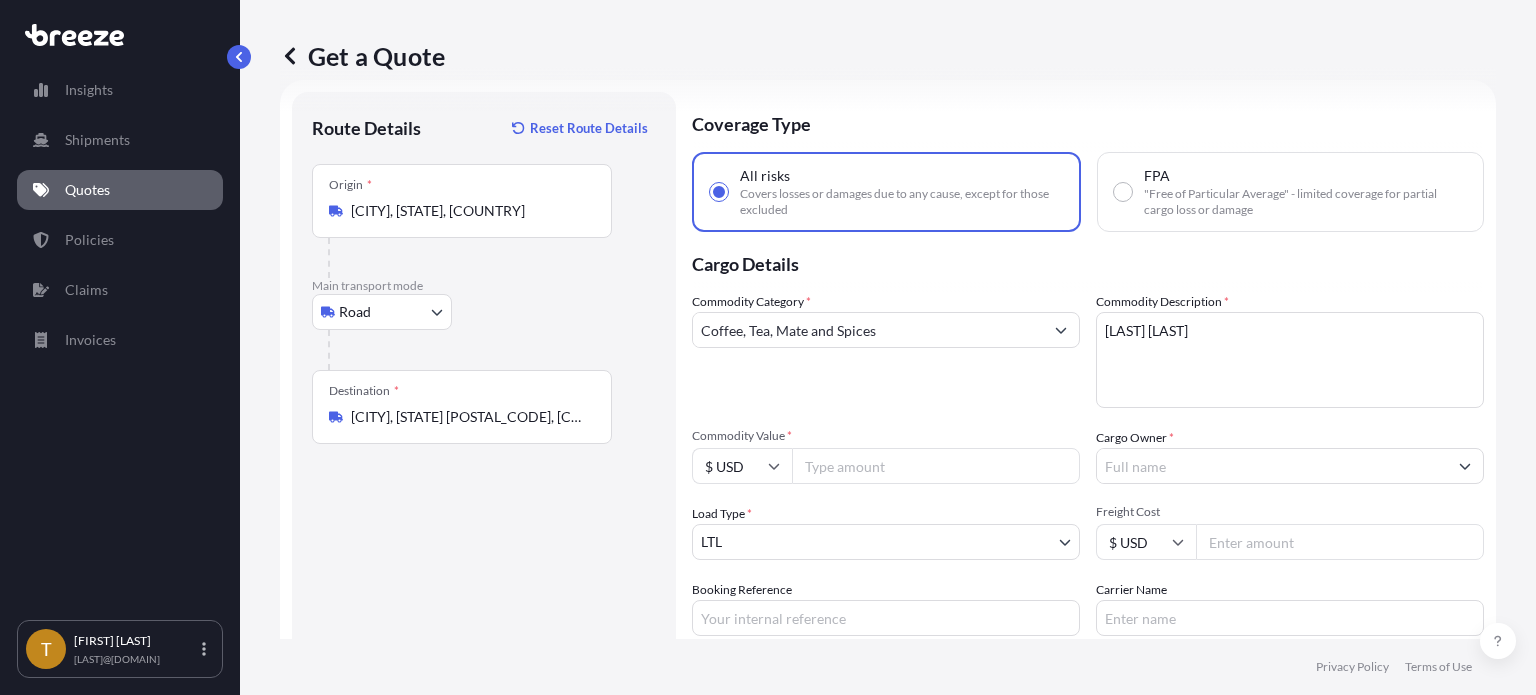 click on "Commodity Value   *" at bounding box center [936, 466] 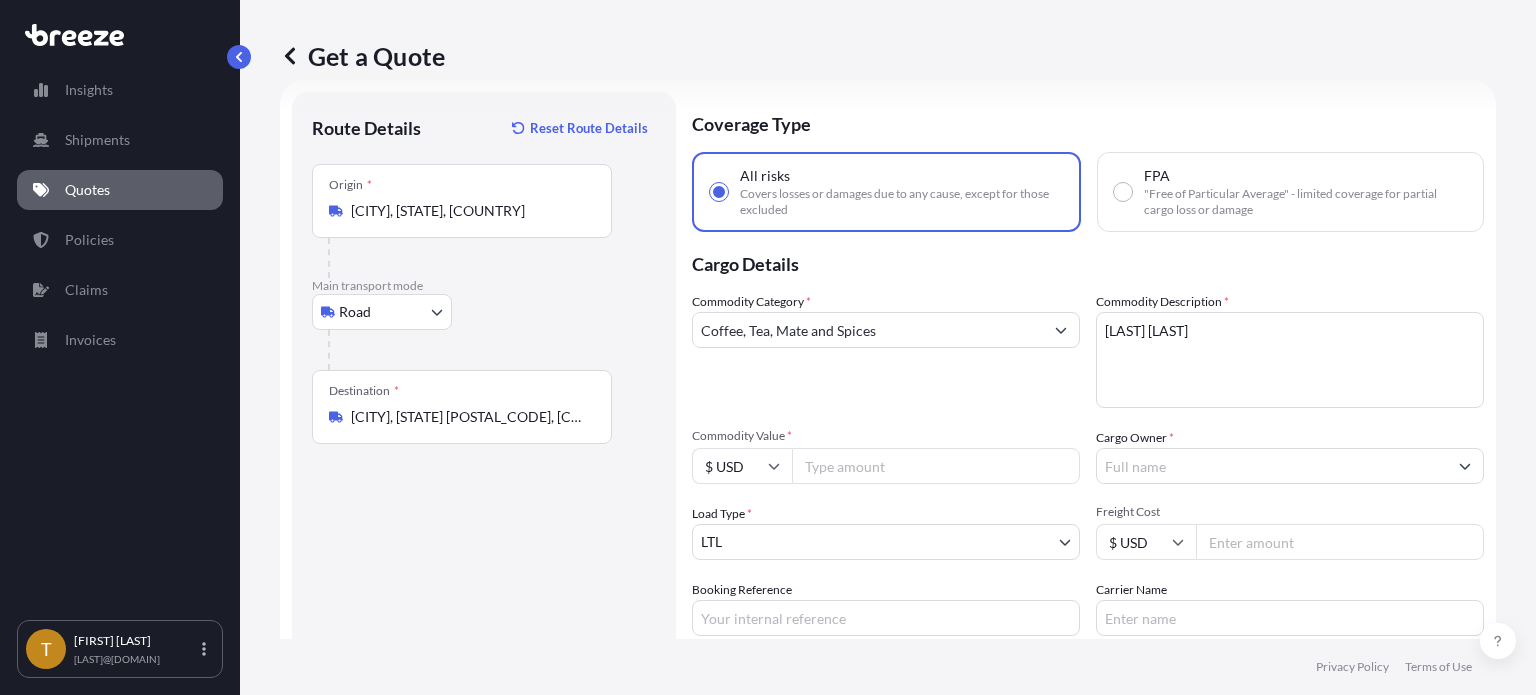 type on "[NUMBER]" 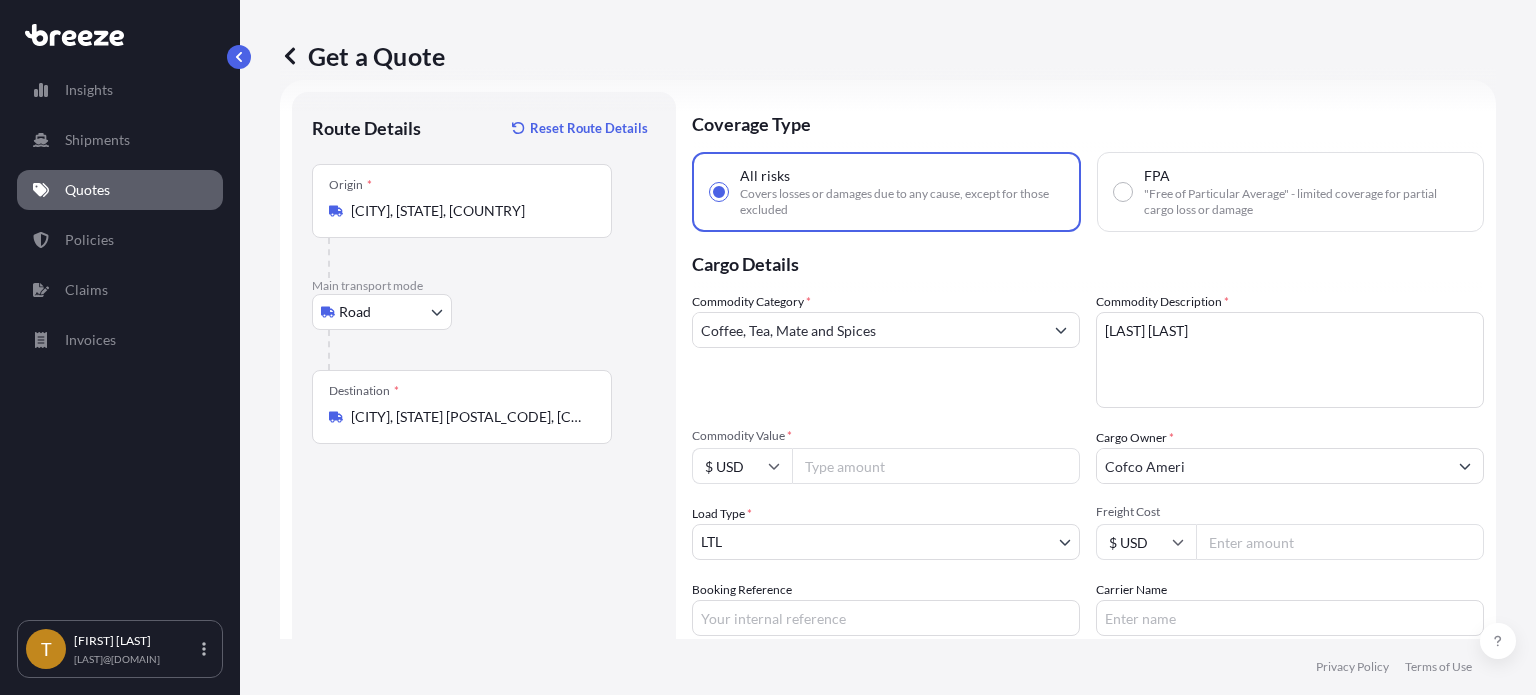 click on "Cofco Ameri" at bounding box center [1272, 466] 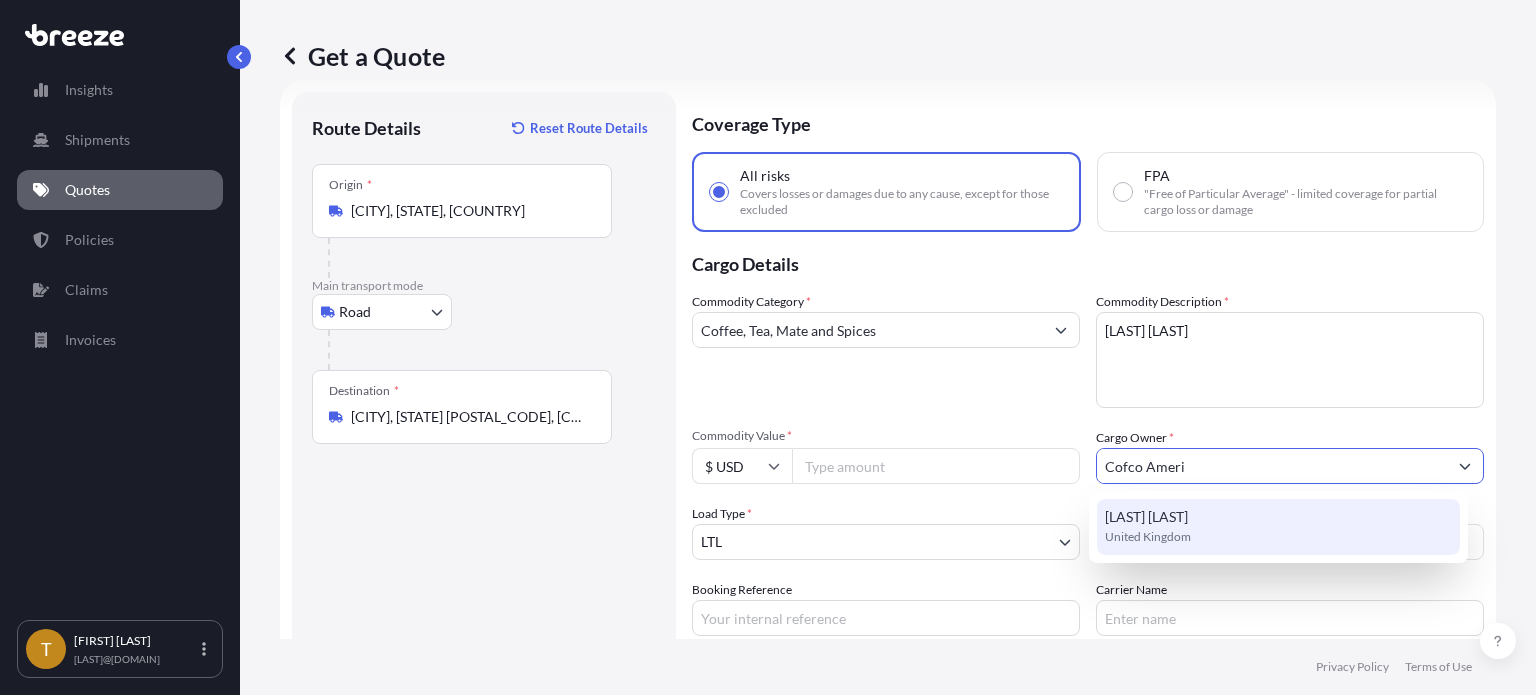 click on "[LAST] [LAST]   [COUNTRY]" at bounding box center (1278, 527) 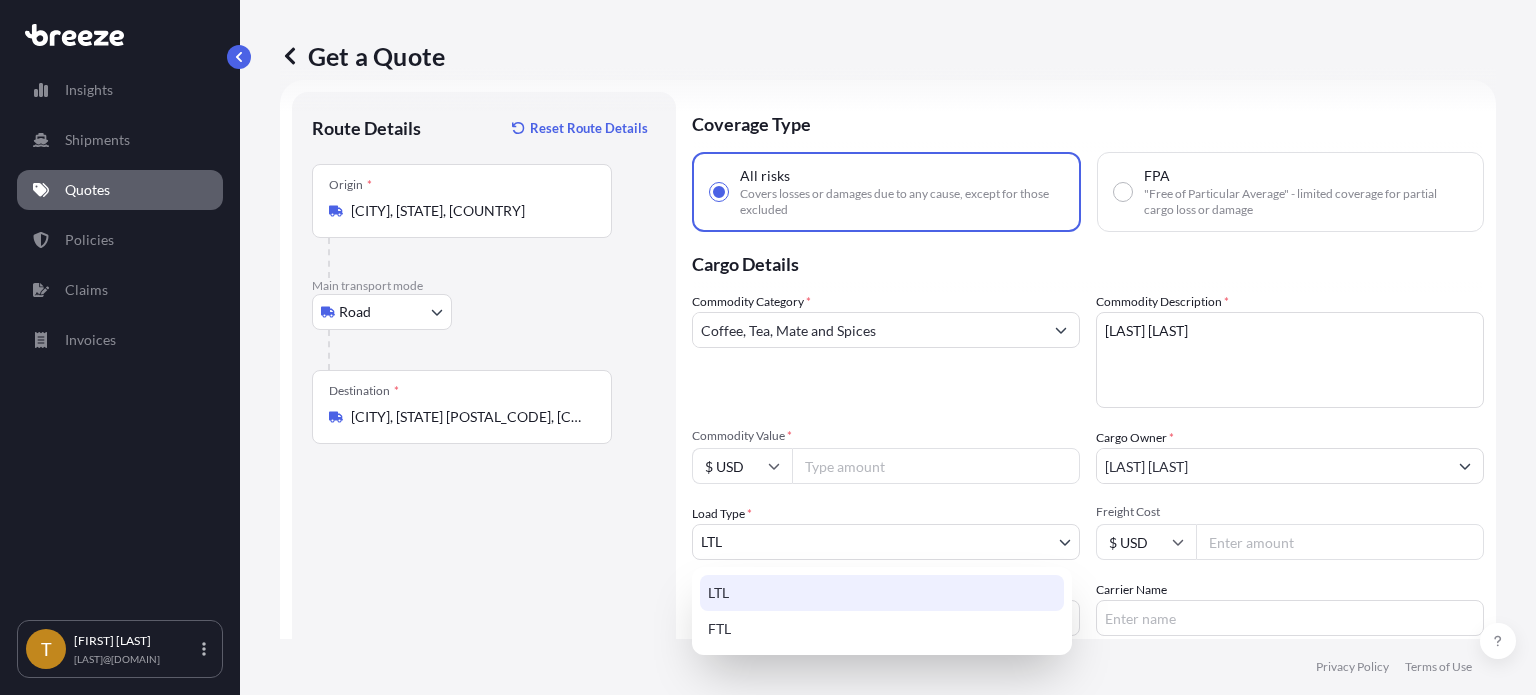 click on "T [FIRST]   [LAST] [LAST]@[DOMAIN] Get a Quote Route Details Reset Route Details Place of loading Road Road Rail Origin * [CITY], [STATE], [COUNTRY] Main transport mode Road Sea Air Road Rail Destination * [CITY], [STATE] [POSTAL_CODE], [COUNTRY] Road Road Rail Place of Discharge Coverage Type All risks Covers losses or damages due to any cause, except for those excluded FPA "Free of Particular Average" - limited coverage for partial cargo loss or damage Cargo Details Commodity Category * Coffee, Tea, Mate and Spices Commodity Description * [LAST] [LAST] Commodity Value   * $ USD [NUMBER] Cargo Owner * [LAST] [LAST] Load Type * LTL LTL FTL Freight Cost   $ USD Booking Reference Carrier Name Special Conditions Hazardous Temperature Controlled Fragile Livestock Bulk Cargo Bagged Goods Used Goods Get a Quote Privacy Policy Terms of Use" at bounding box center [768, 422] 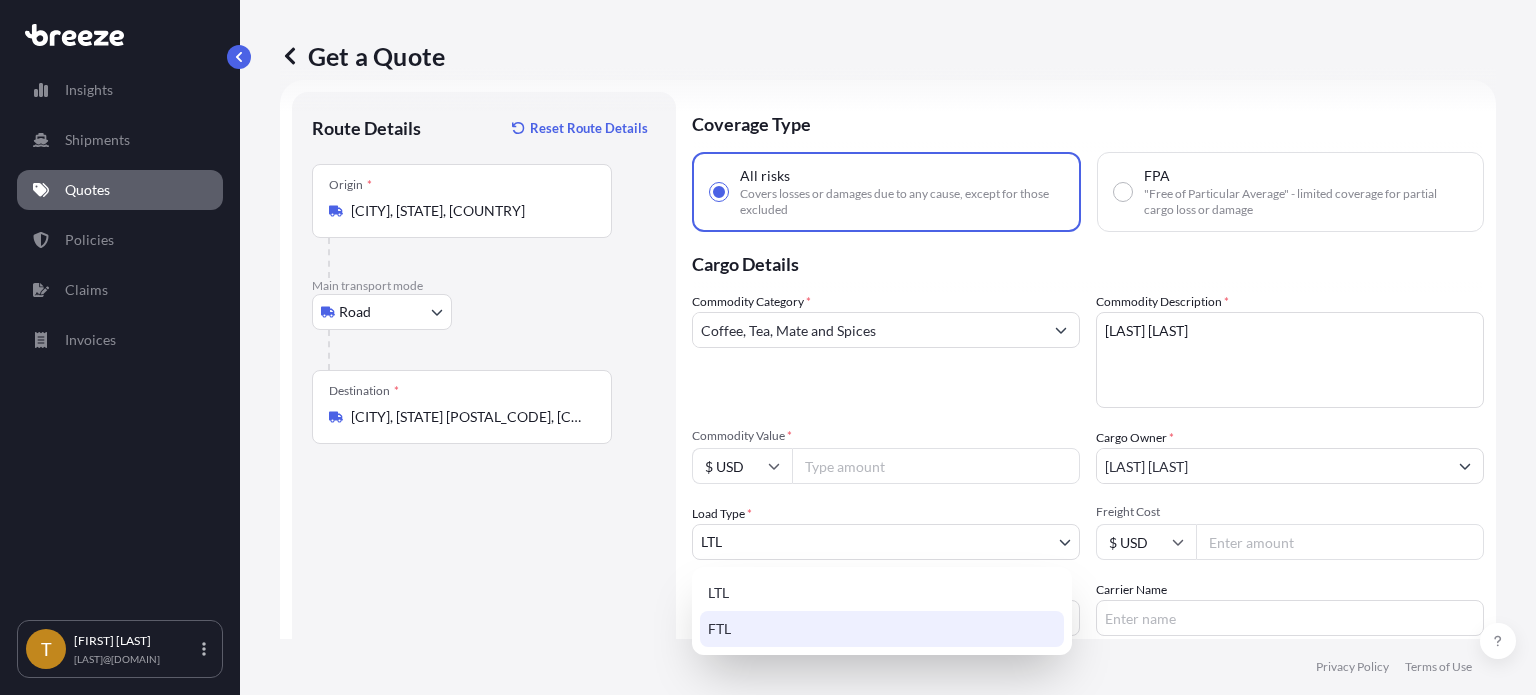 click on "FTL" at bounding box center [882, 629] 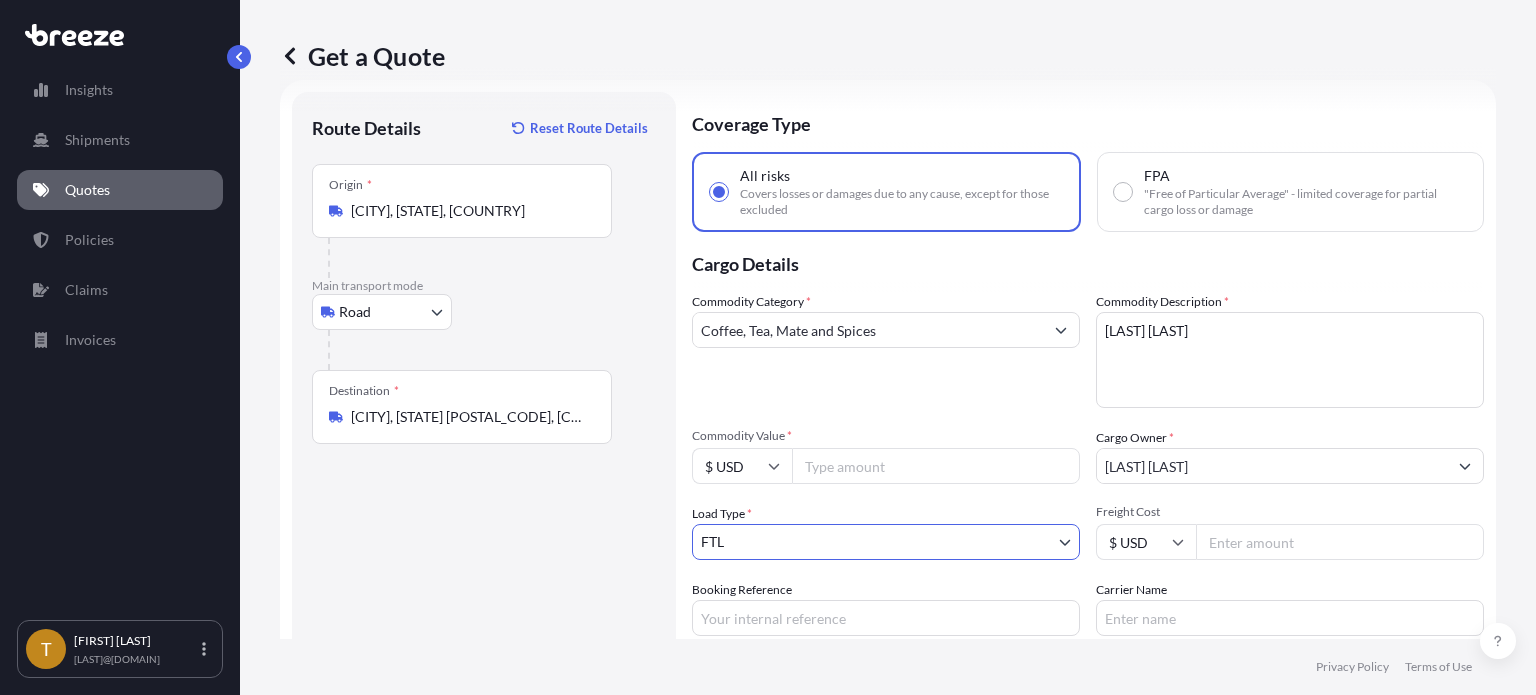 click on "Freight Cost" at bounding box center (1340, 542) 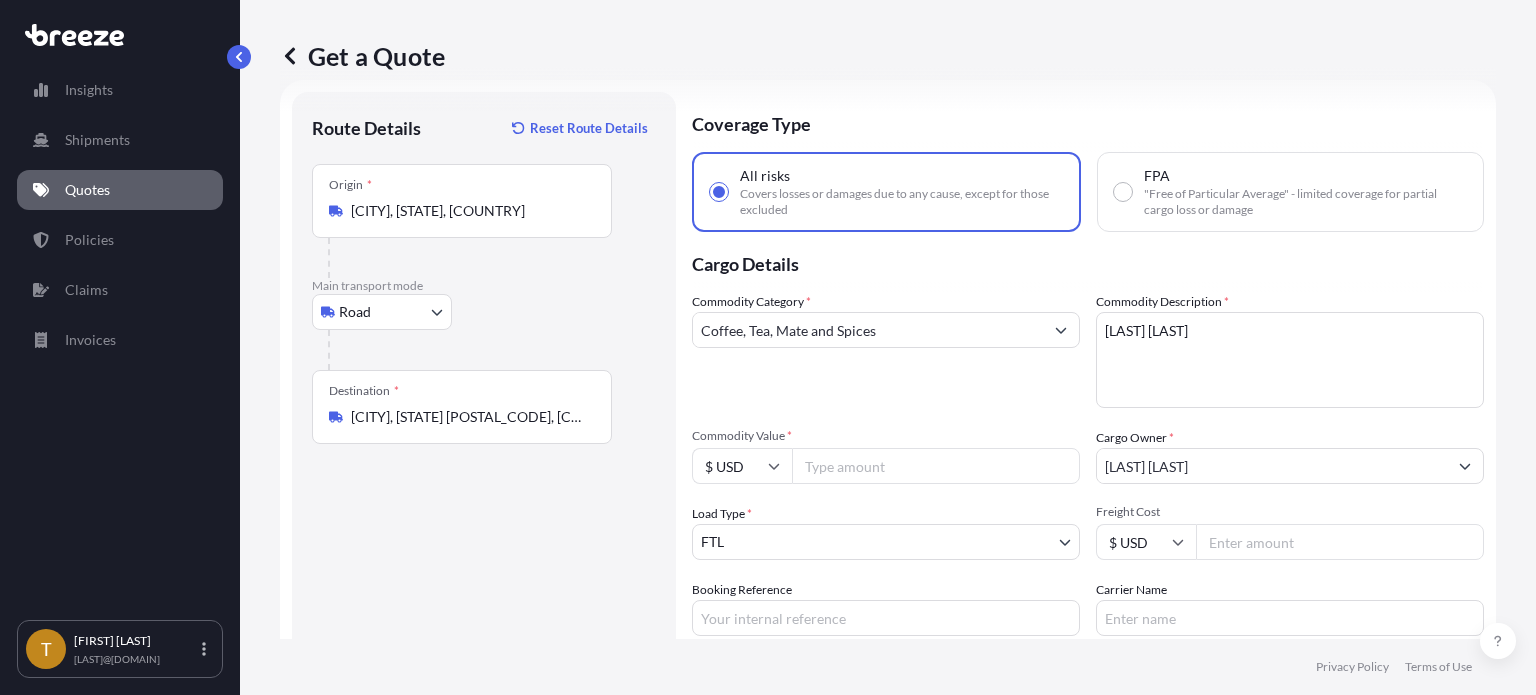 type on "[NUMBER]" 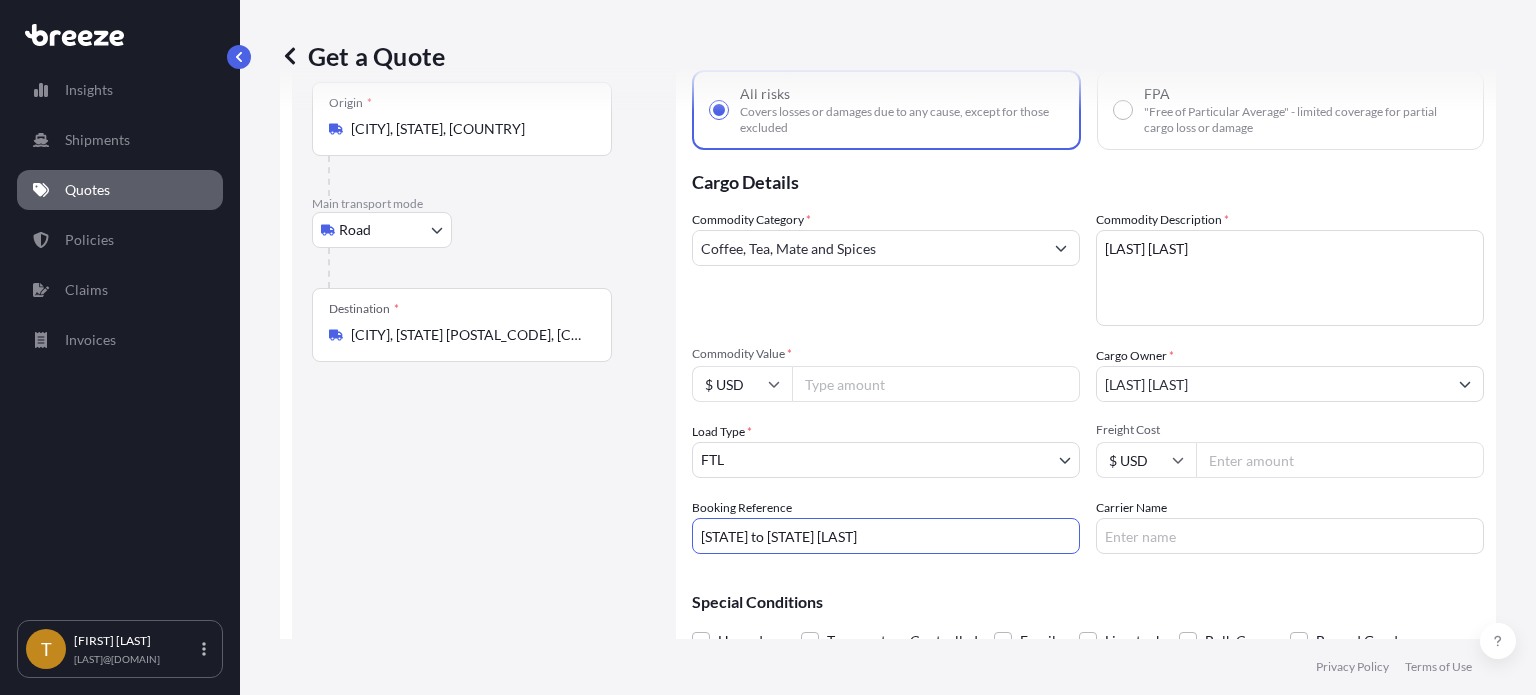 scroll, scrollTop: 212, scrollLeft: 0, axis: vertical 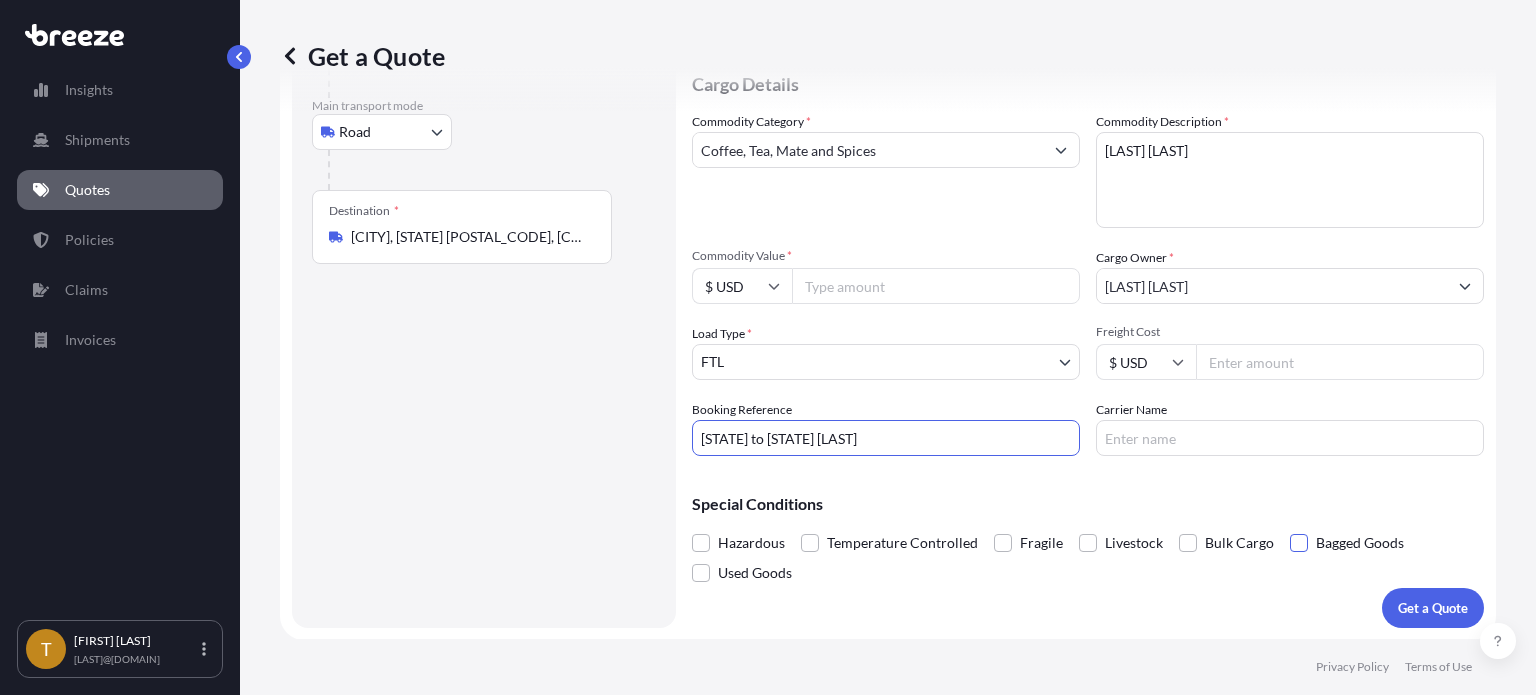 type on "[STATE] to [STATE] [LAST]" 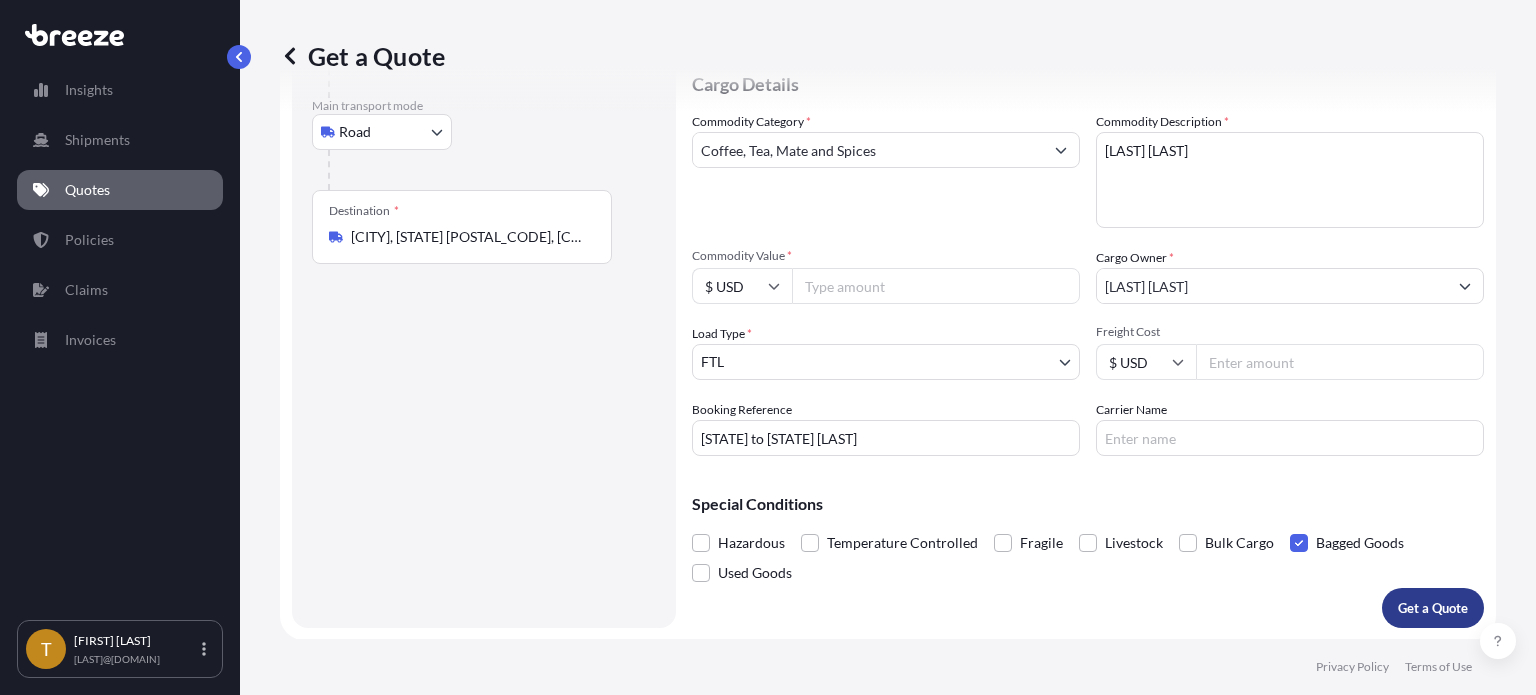 click on "Get a Quote" at bounding box center [1433, 608] 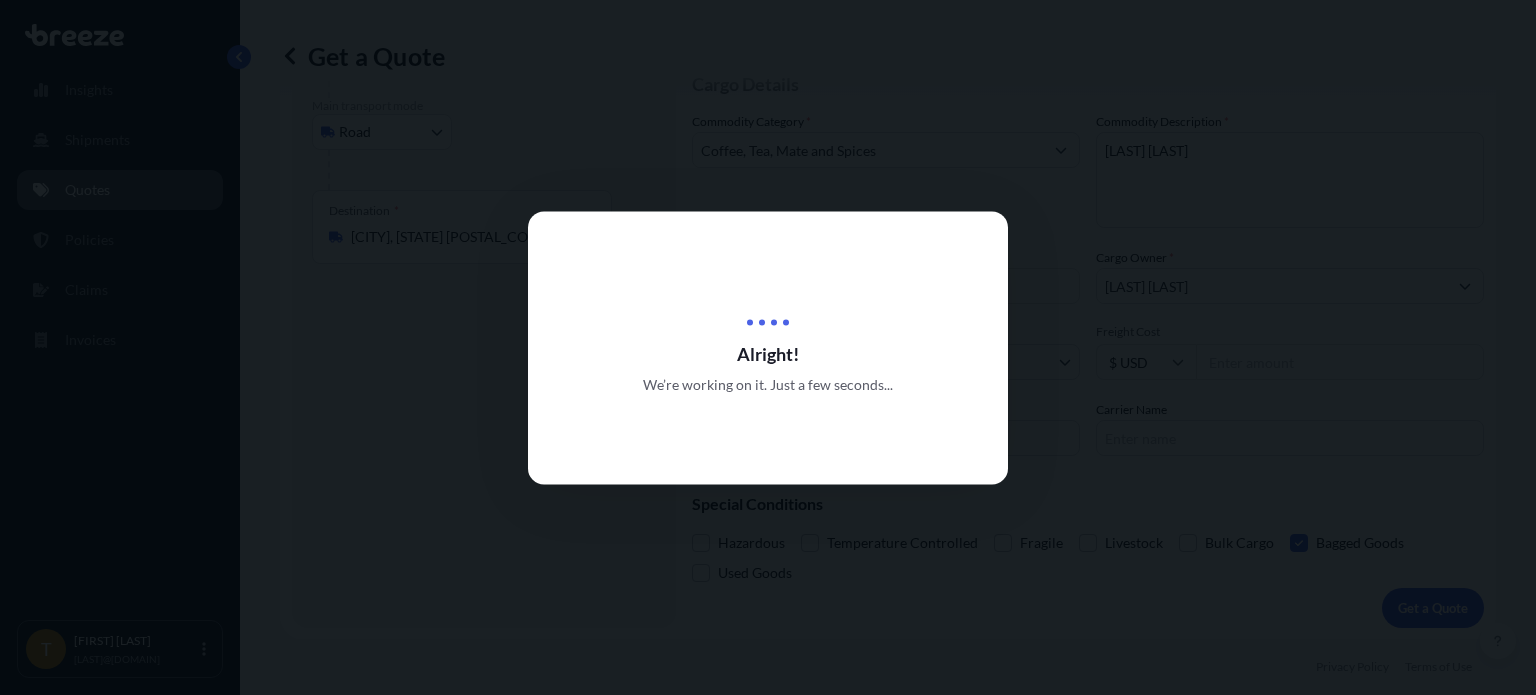 scroll, scrollTop: 0, scrollLeft: 0, axis: both 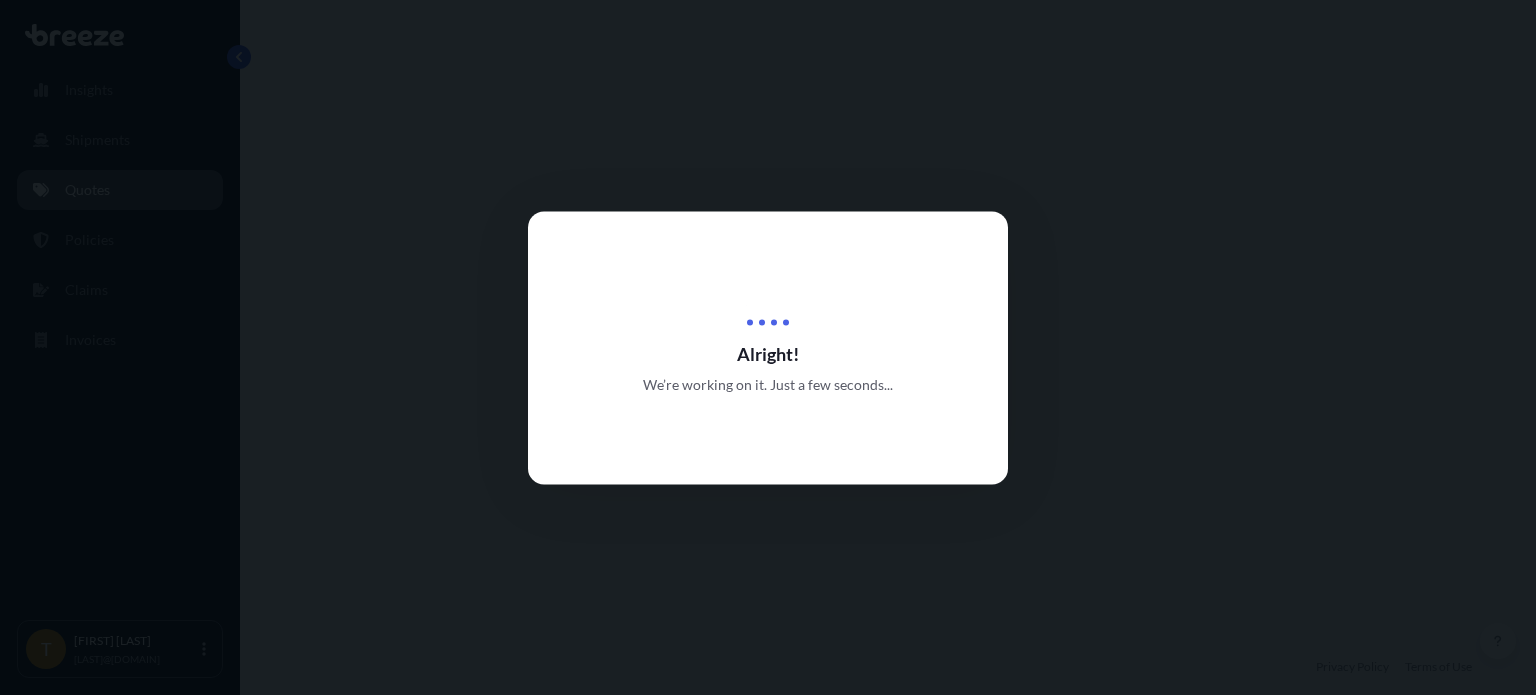 select on "Road" 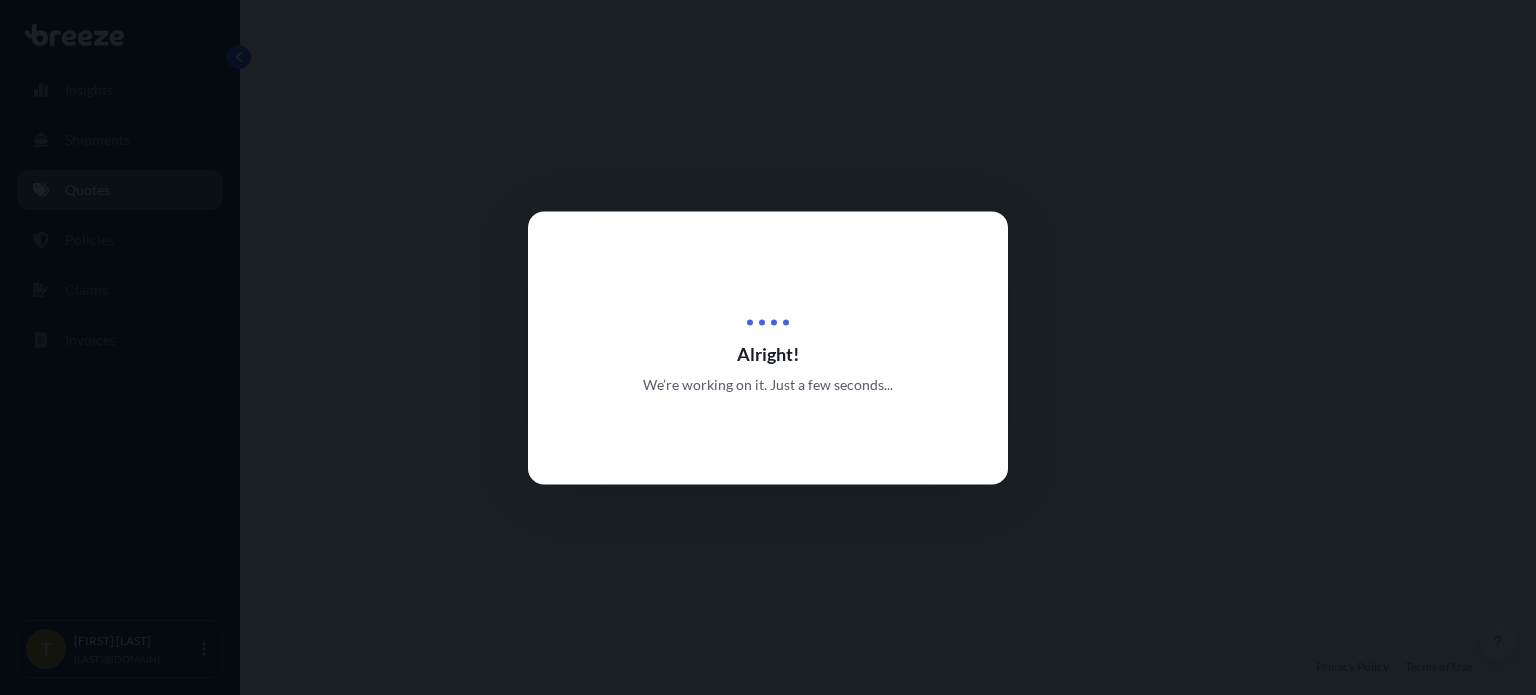 select on "2" 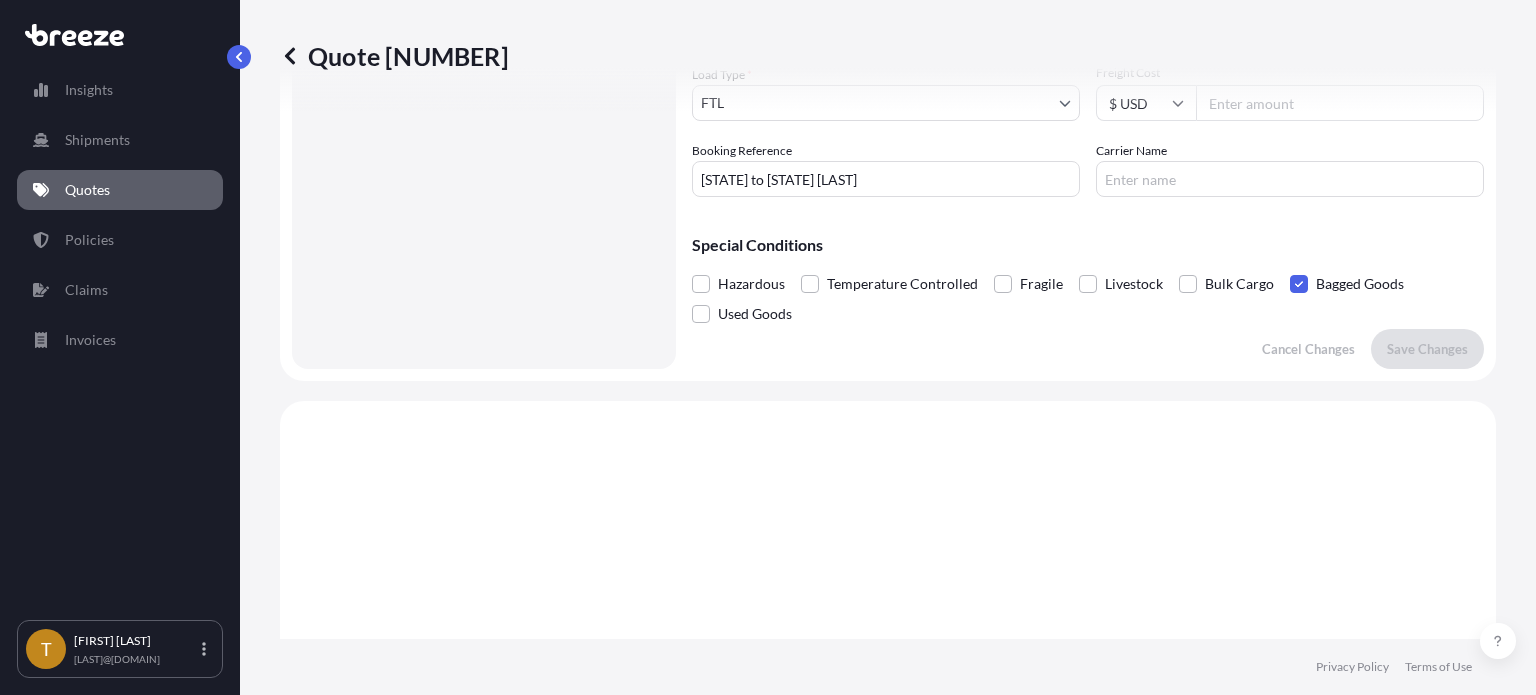 scroll, scrollTop: 0, scrollLeft: 0, axis: both 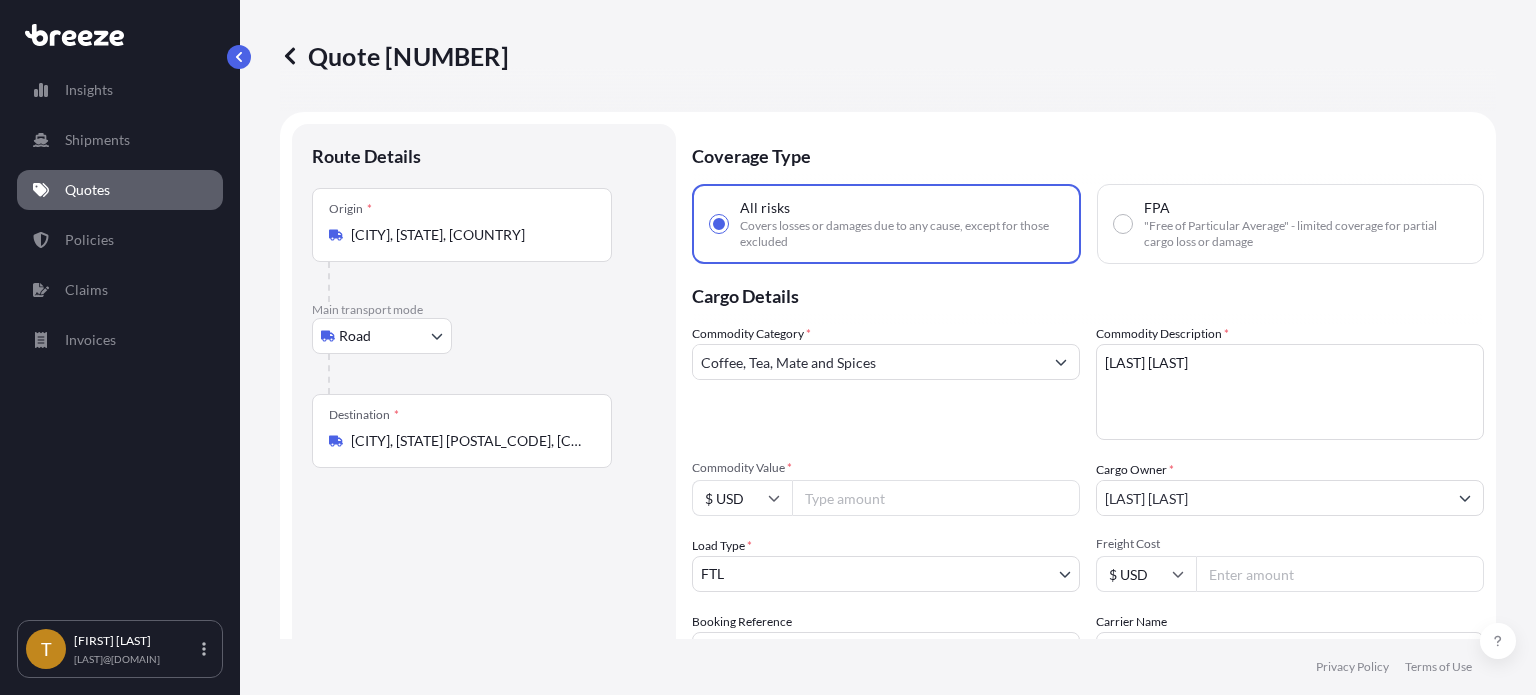 click on "Quotes" at bounding box center (87, 190) 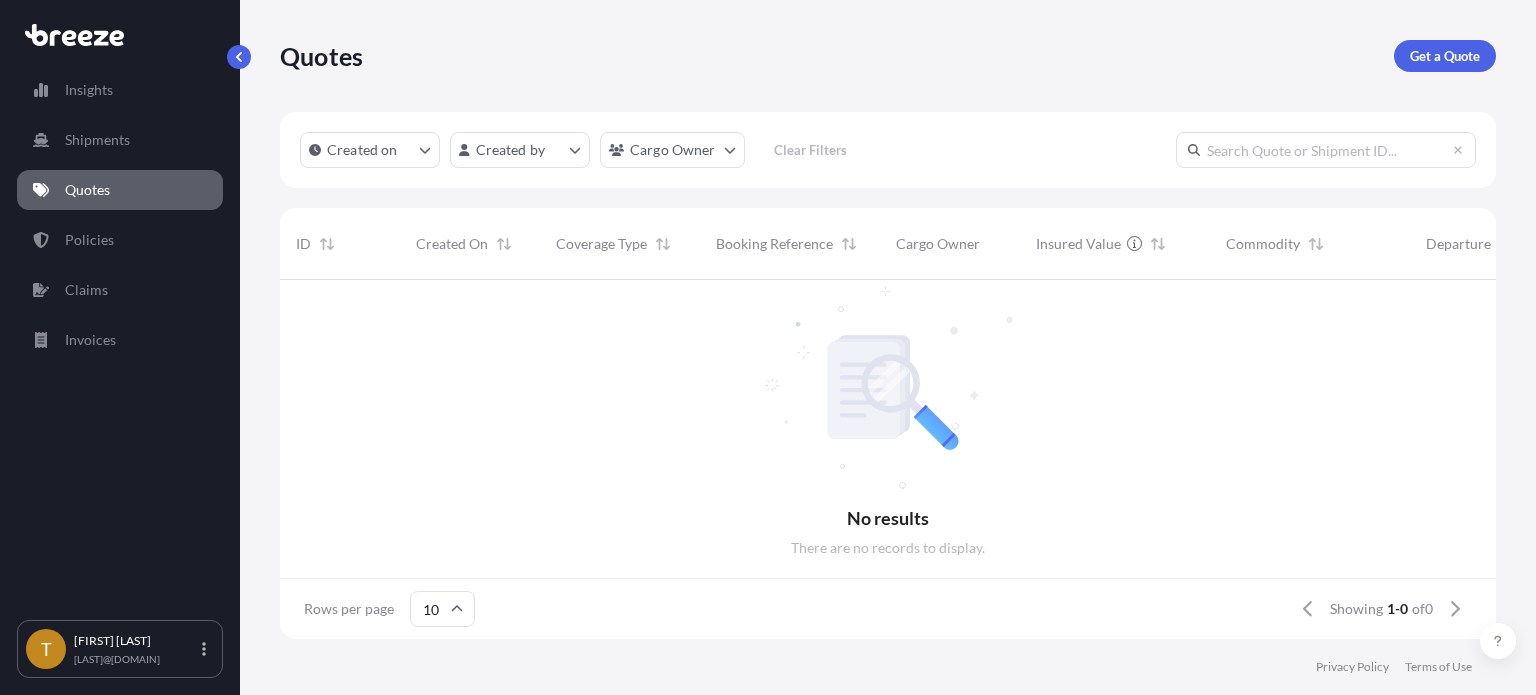 scroll, scrollTop: 16, scrollLeft: 16, axis: both 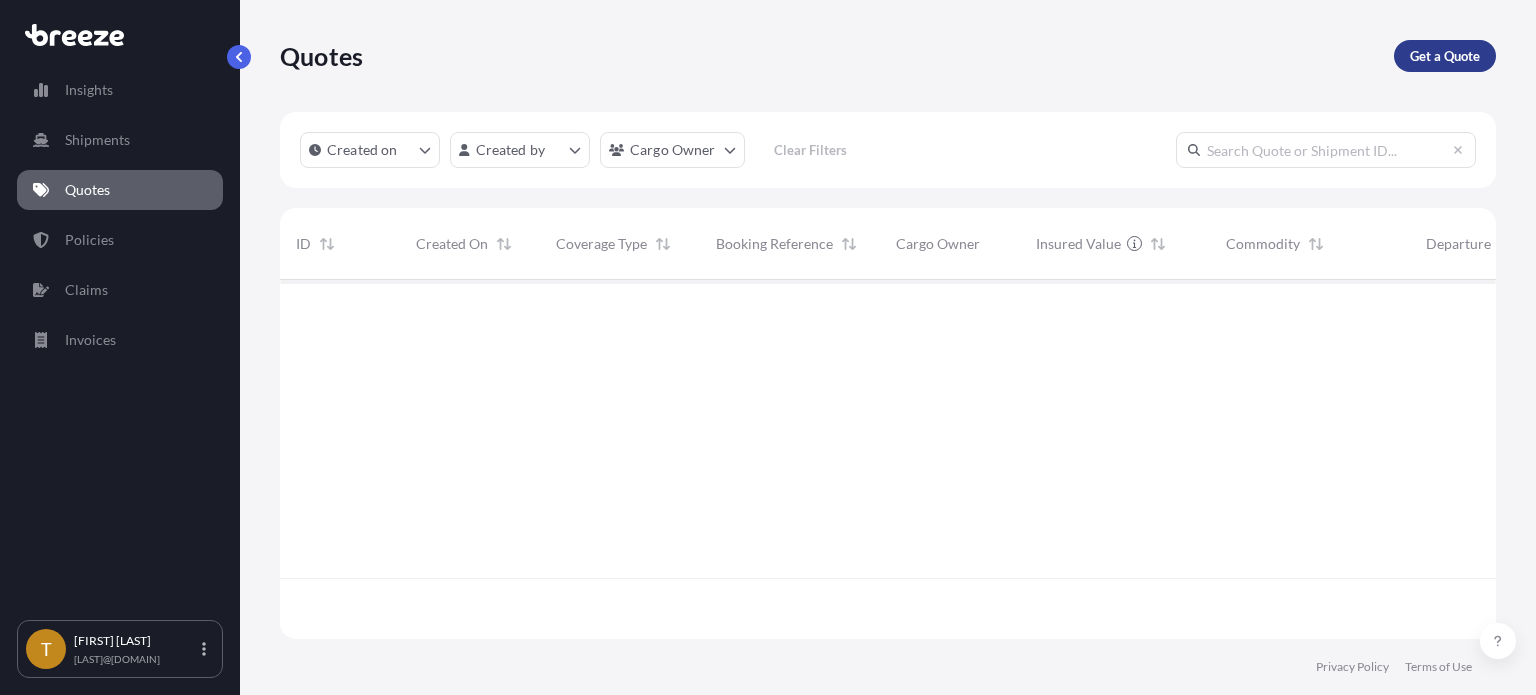 click on "Get a Quote" at bounding box center (1445, 56) 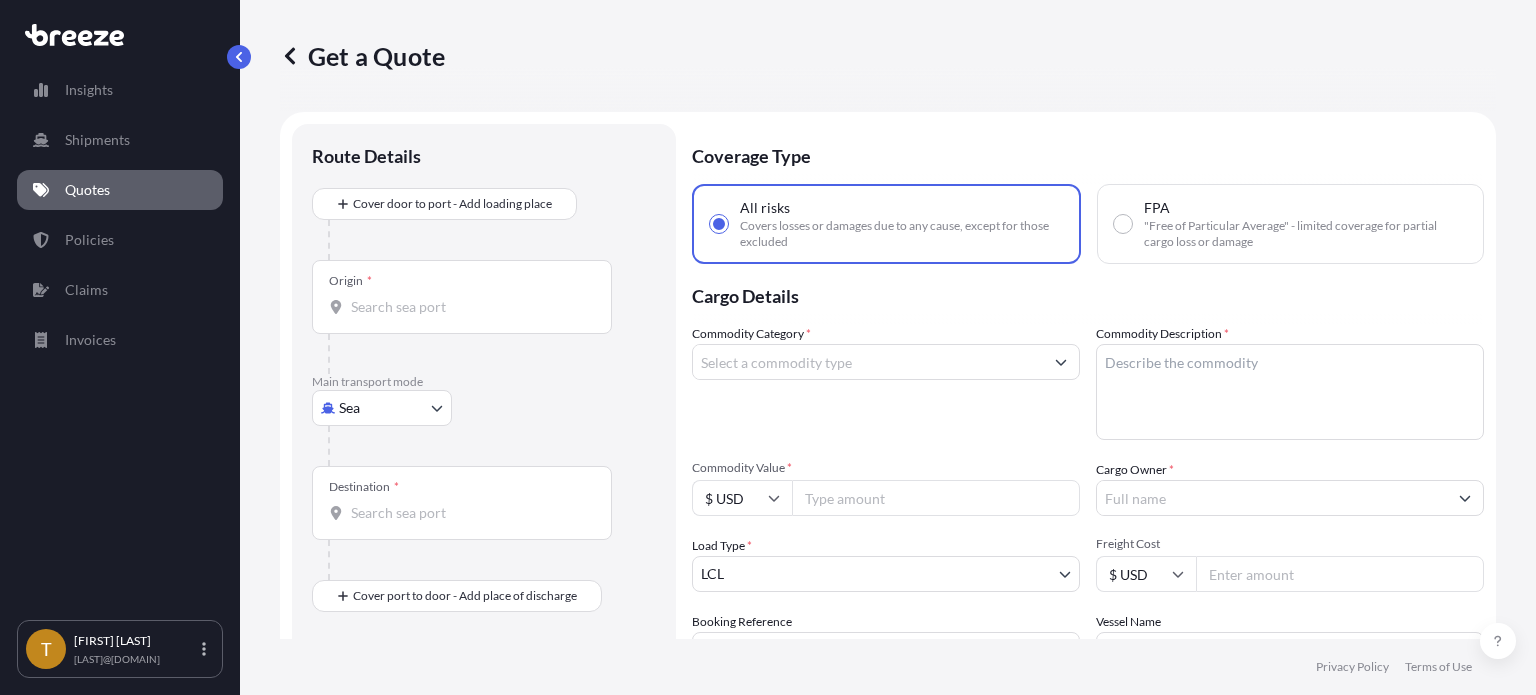 scroll, scrollTop: 32, scrollLeft: 0, axis: vertical 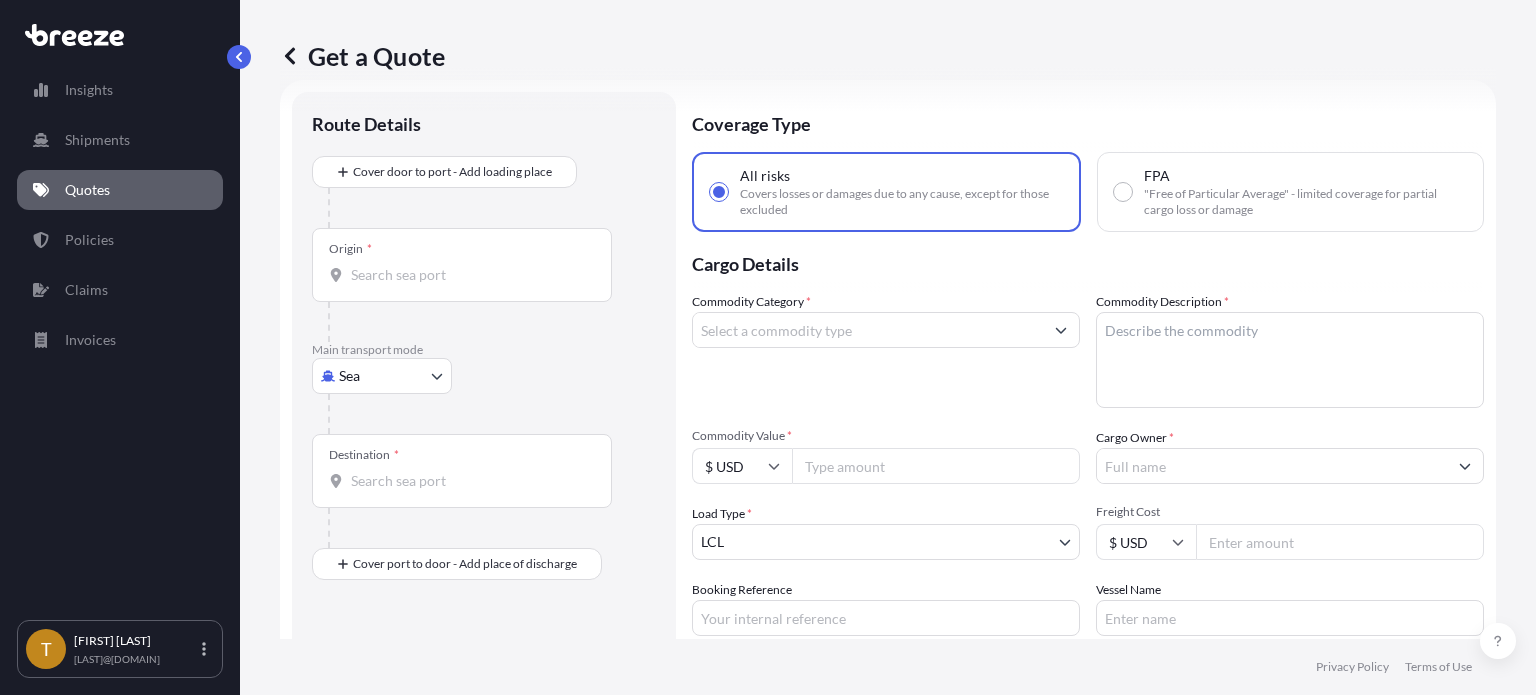 click on "T [FIRST]   [LAST] [LAST]@[DOMAIN] Get a Quote Route Details   Cover door to port - Add loading place Place of loading Road Road Rail Origin * [CITY], [STATE], [COUNTRY] Main transport mode Road Sea Air Road Rail Destination * [CITY], [STATE] [POSTAL_CODE], [COUNTRY] Road Road Rail Place of Discharge Coverage Type All risks Covers losses or damages due to any cause, except for those excluded FPA "Free of Particular Average" - limited coverage for partial cargo loss or damage Cargo Details Commodity Category * Coffee, Tea, Mate and Spices Commodity Description * [LAST] [LAST] Commodity Value   * $ USD [NUMBER] Cargo Owner * [LAST] [LAST] Load Type * LCL LCL FCL Freight Cost   $ USD Booking Reference Vessel Name Special Conditions Hazardous Temperature Controlled Fragile Livestock Bulk Cargo Bagged Goods Used Goods Get a Quote Privacy Policy Terms of Use" at bounding box center [768, 422] 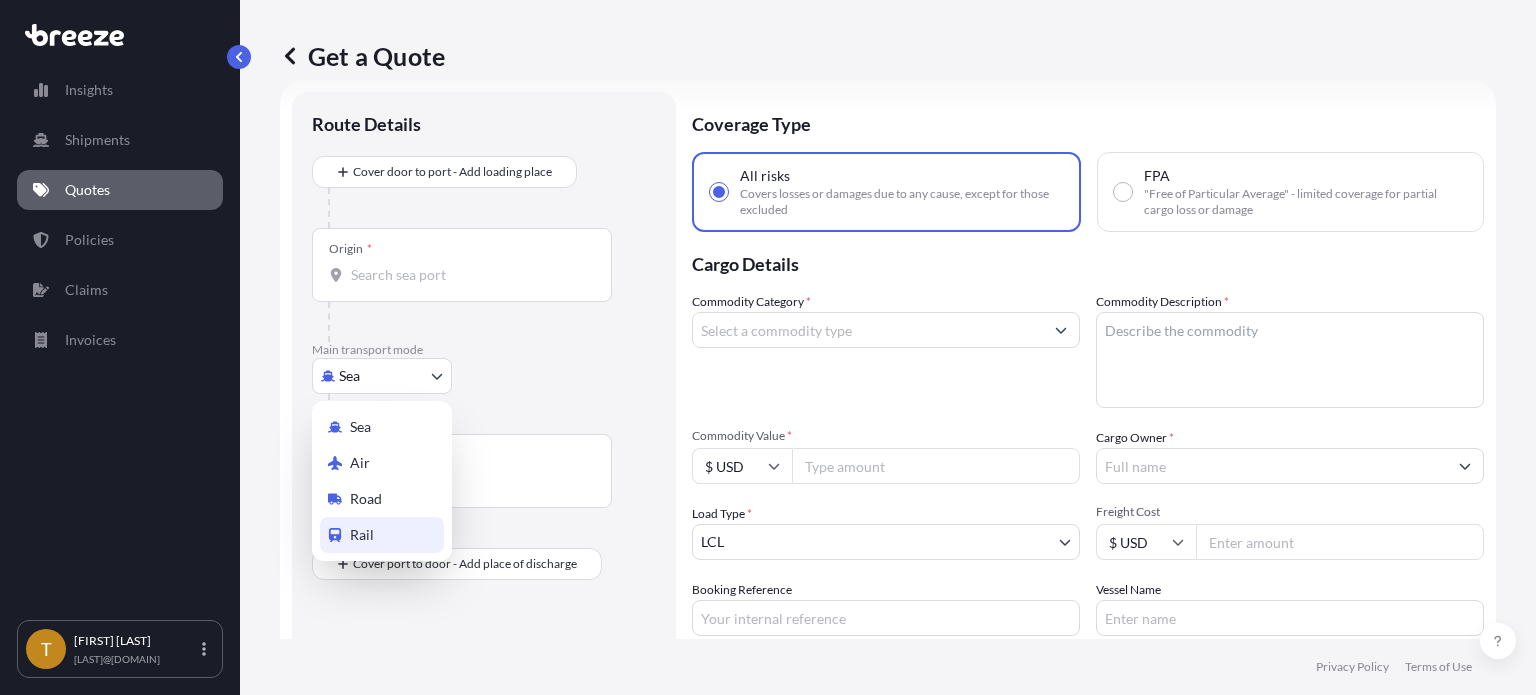 click on "Rail" at bounding box center [382, 535] 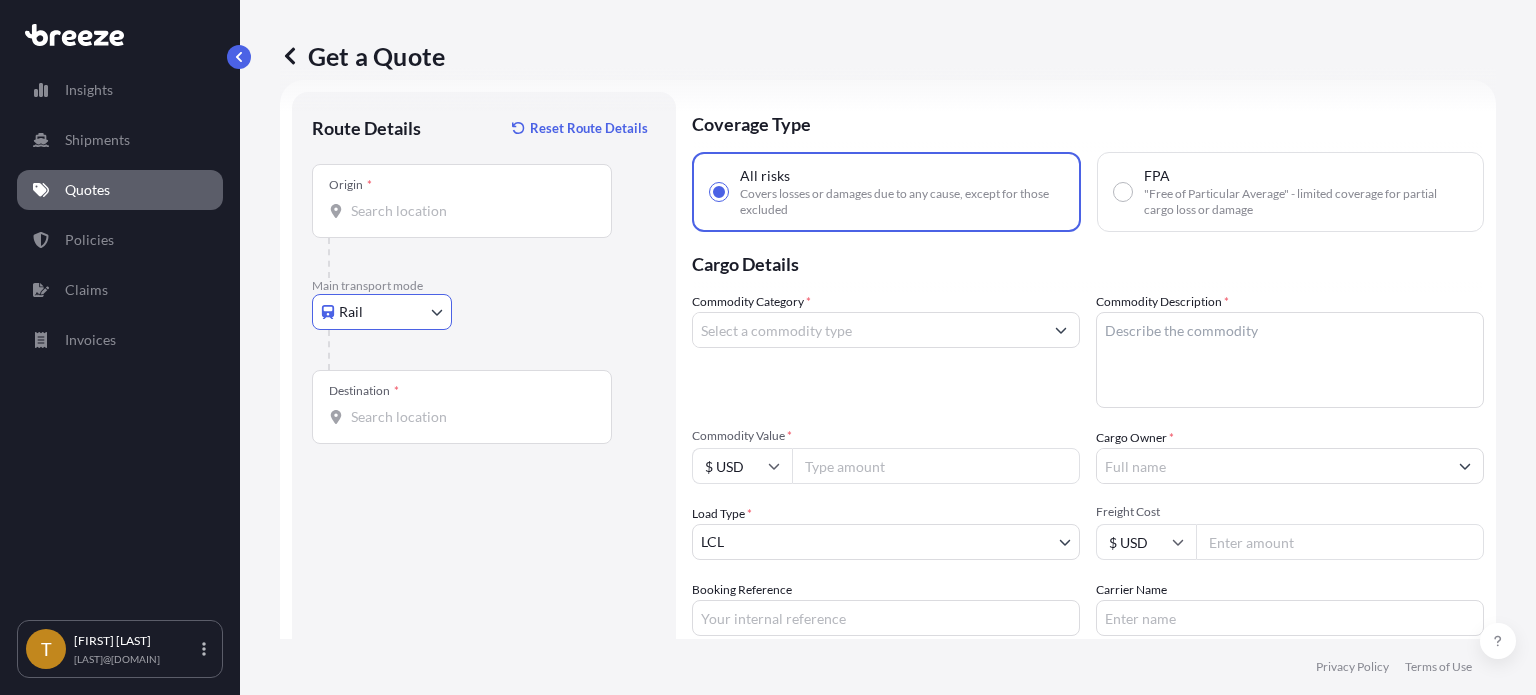 click on "Origin *" at bounding box center (462, 201) 